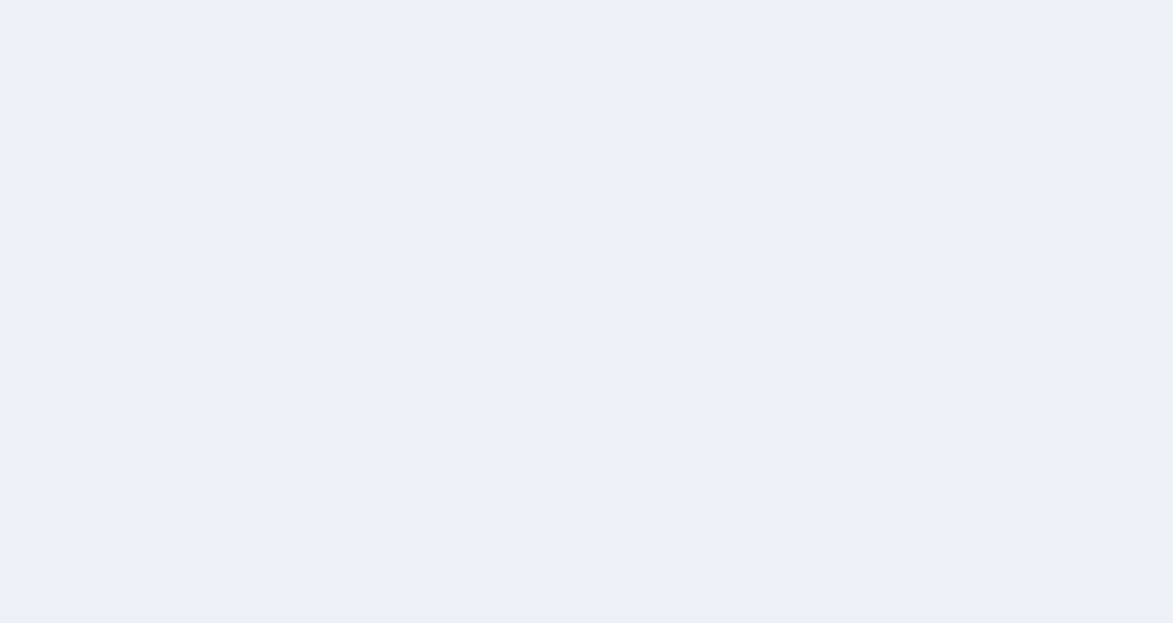 scroll, scrollTop: 0, scrollLeft: 0, axis: both 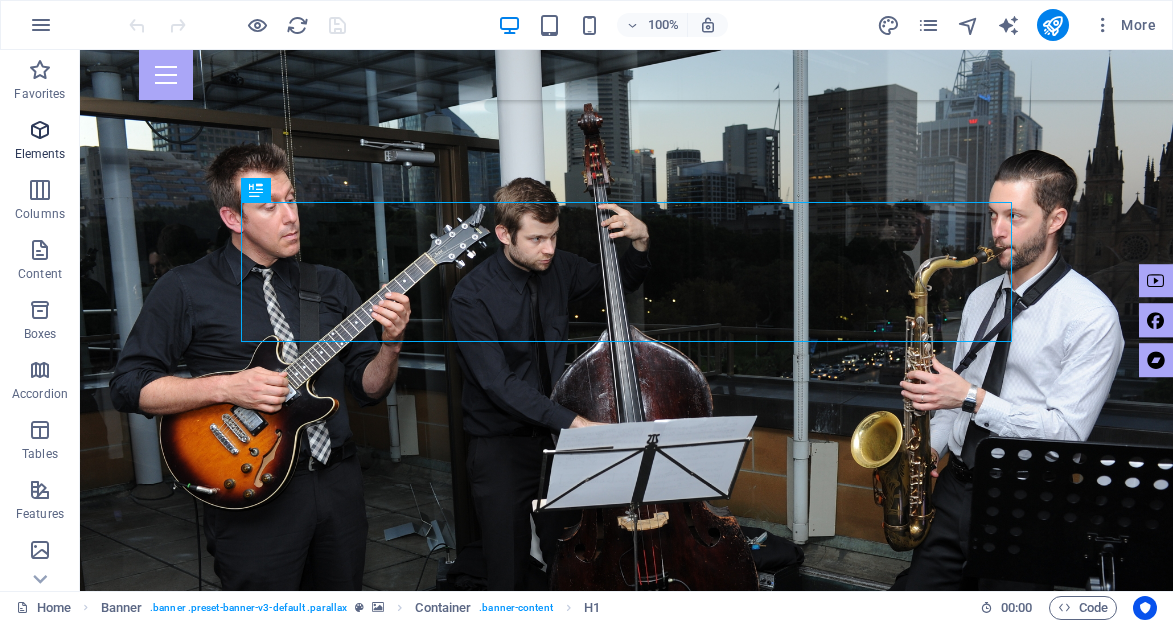 click at bounding box center [40, 130] 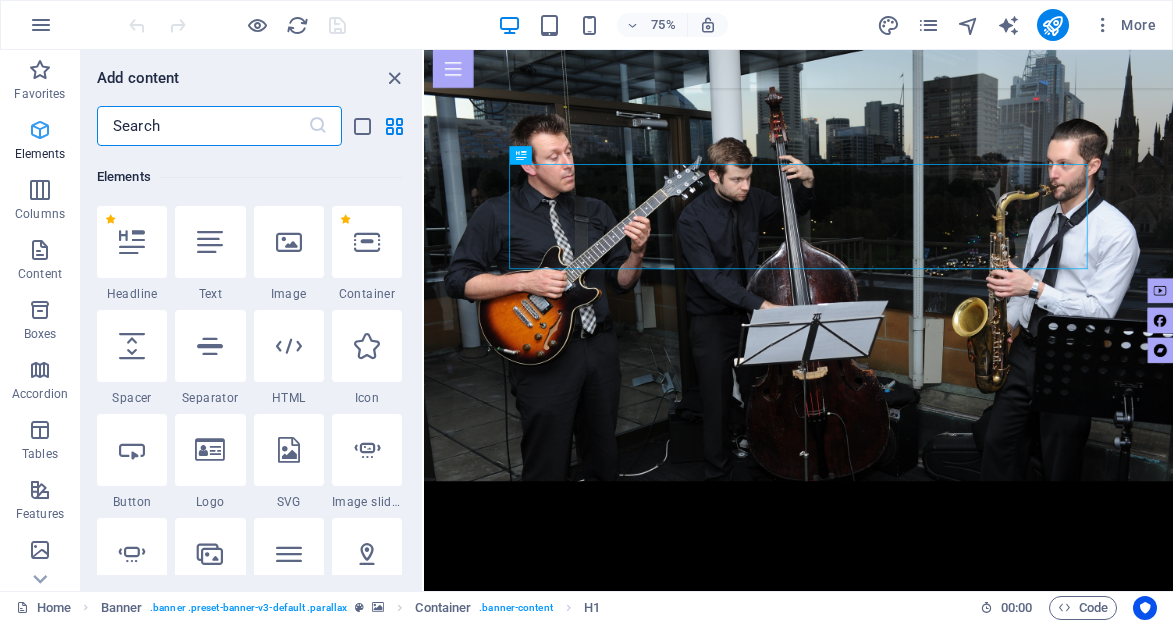 scroll, scrollTop: 213, scrollLeft: 0, axis: vertical 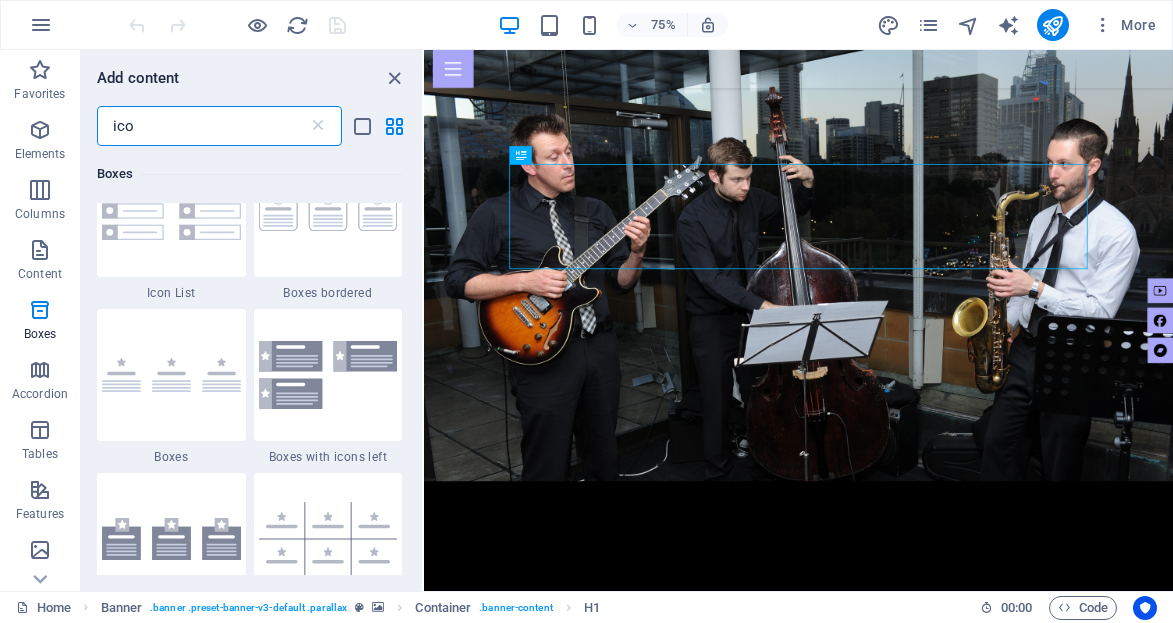 type on "icon" 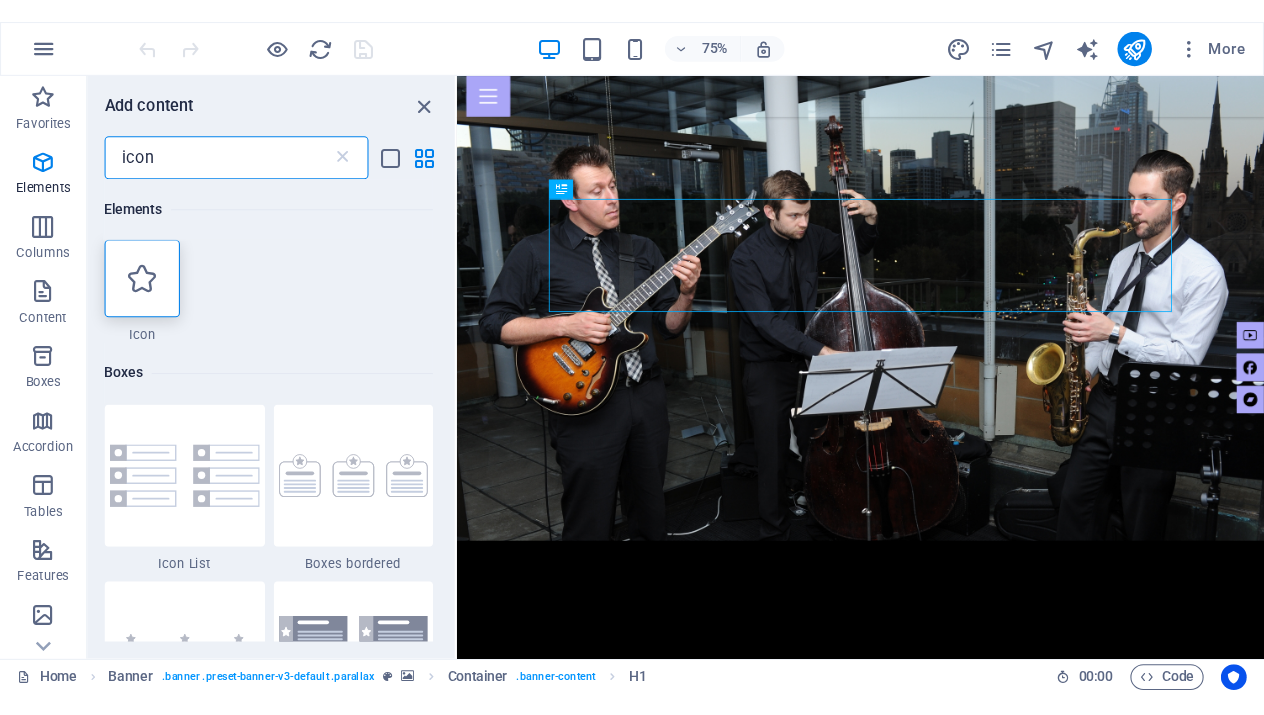 scroll, scrollTop: 0, scrollLeft: 0, axis: both 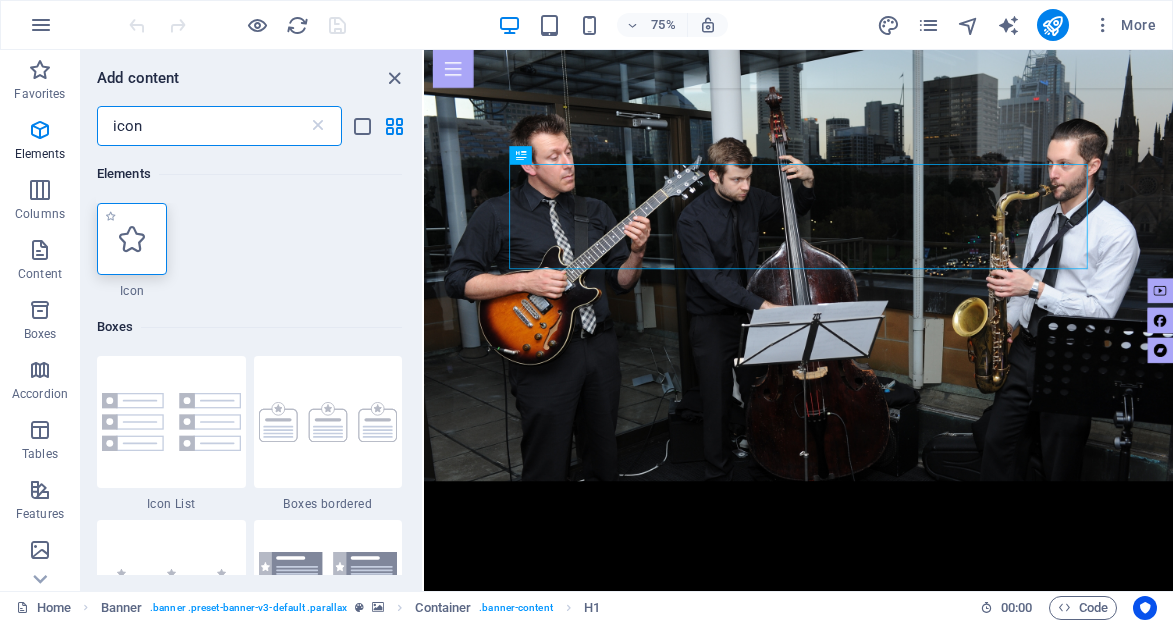 click at bounding box center [132, 239] 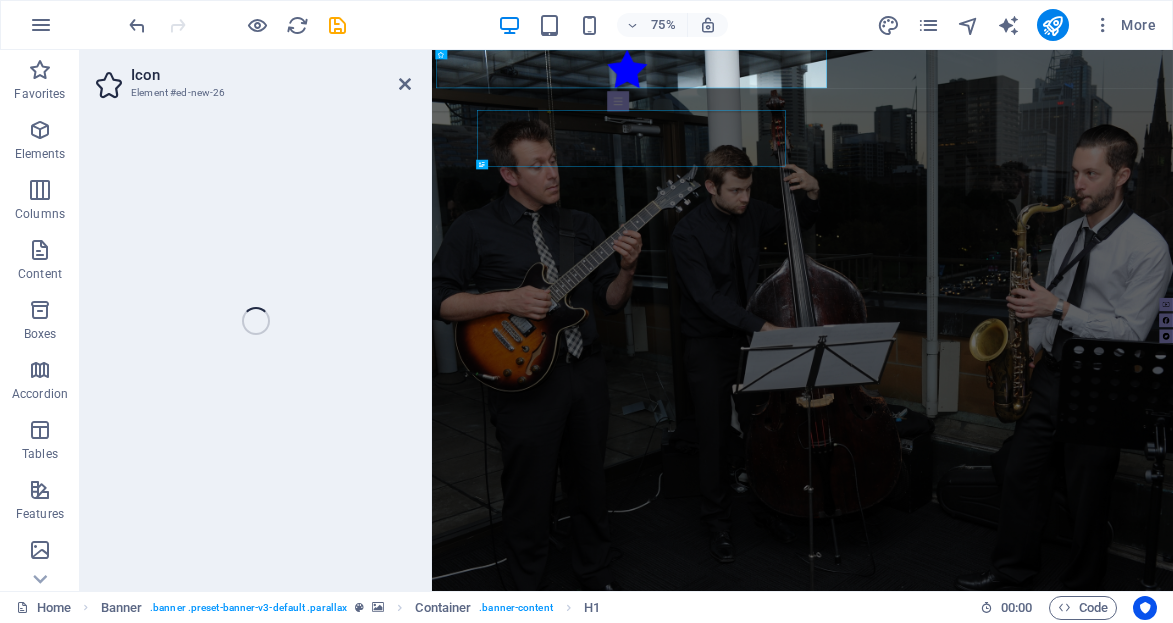 select on "xMidYMid" 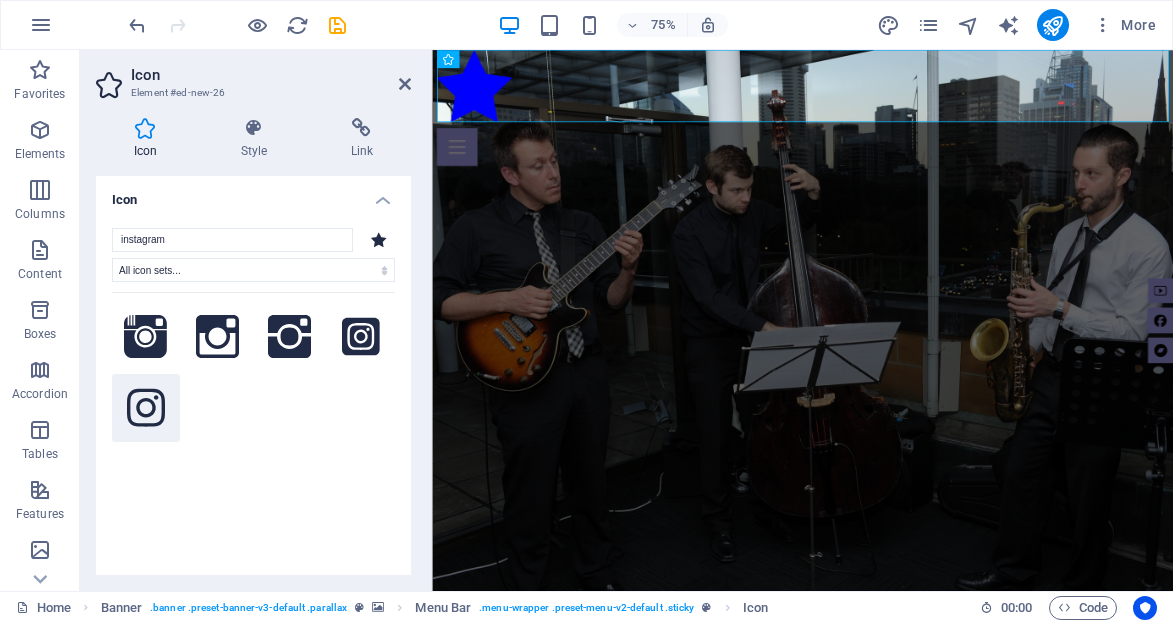 type on "instagram" 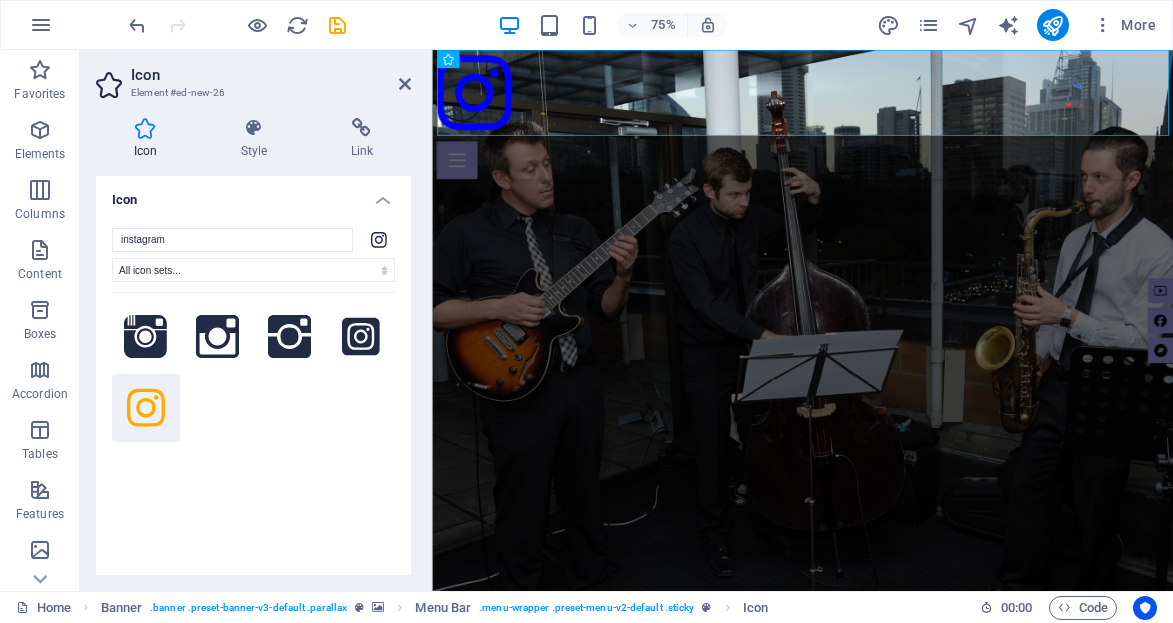 drag, startPoint x: 143, startPoint y: 424, endPoint x: 217, endPoint y: 432, distance: 74.431175 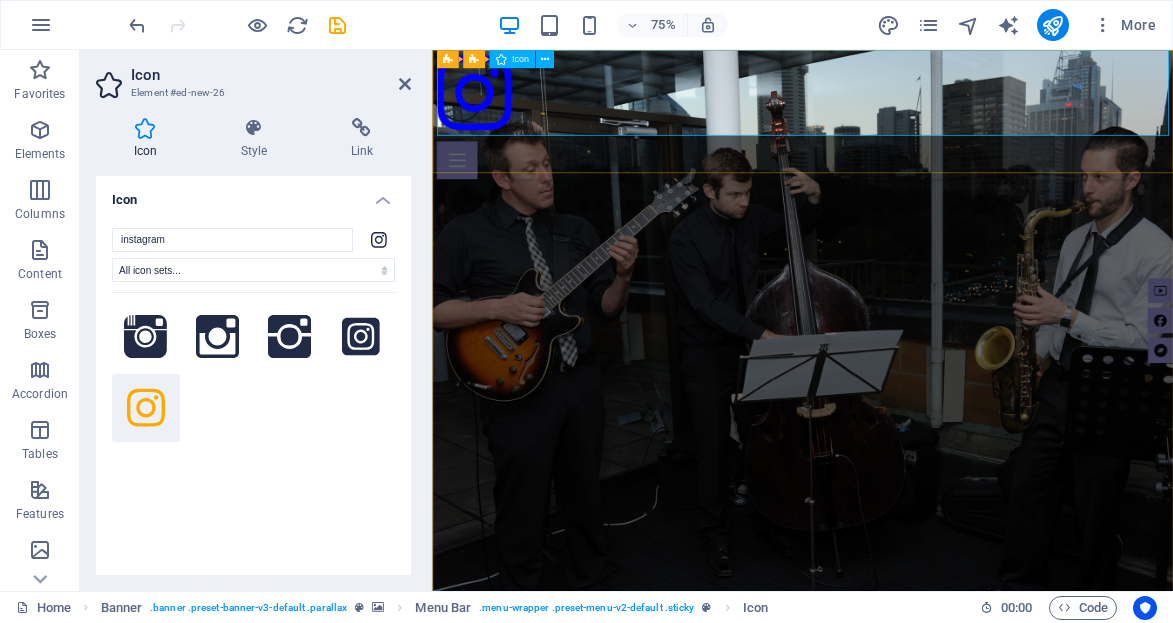 click at bounding box center (926, 111) 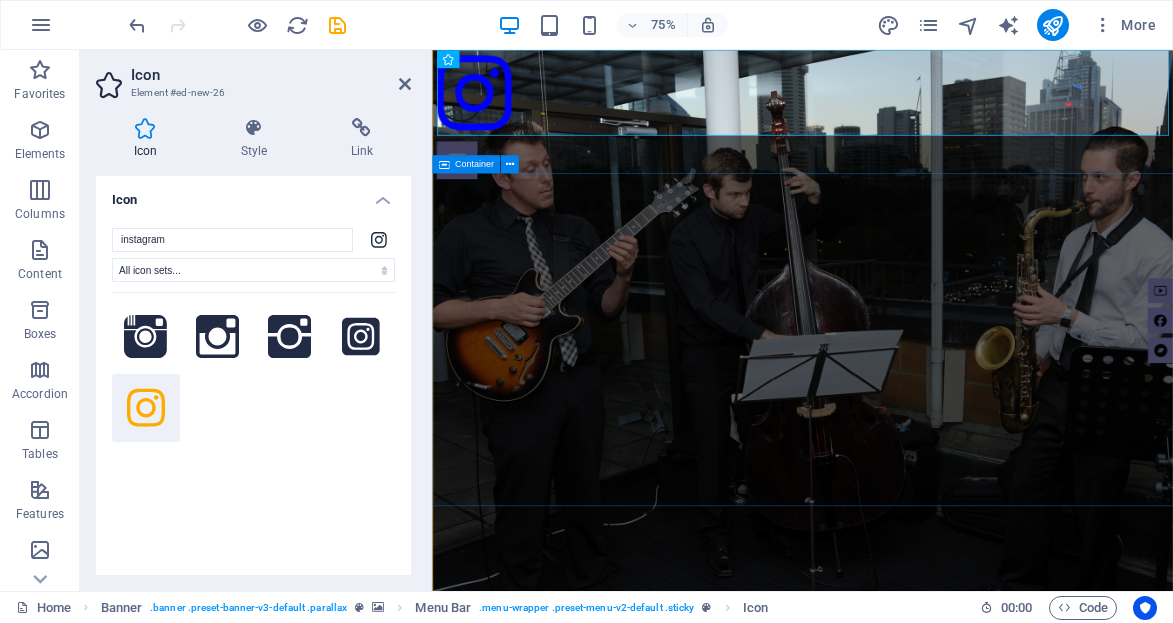 click on "jazz fever" at bounding box center [926, 1178] 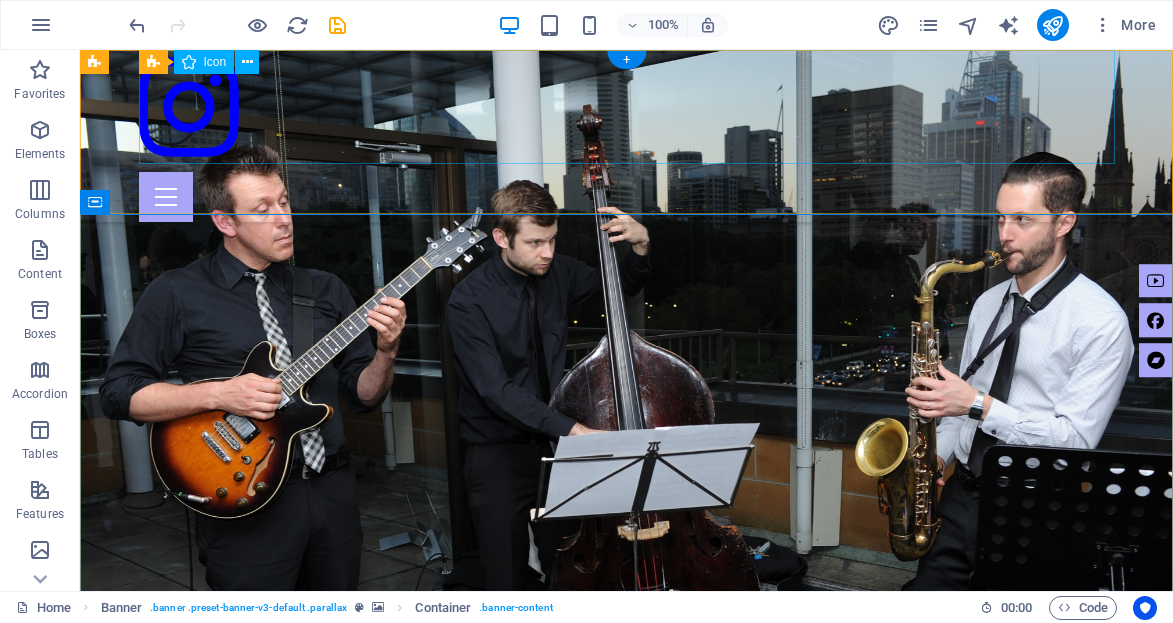 click at bounding box center (627, 111) 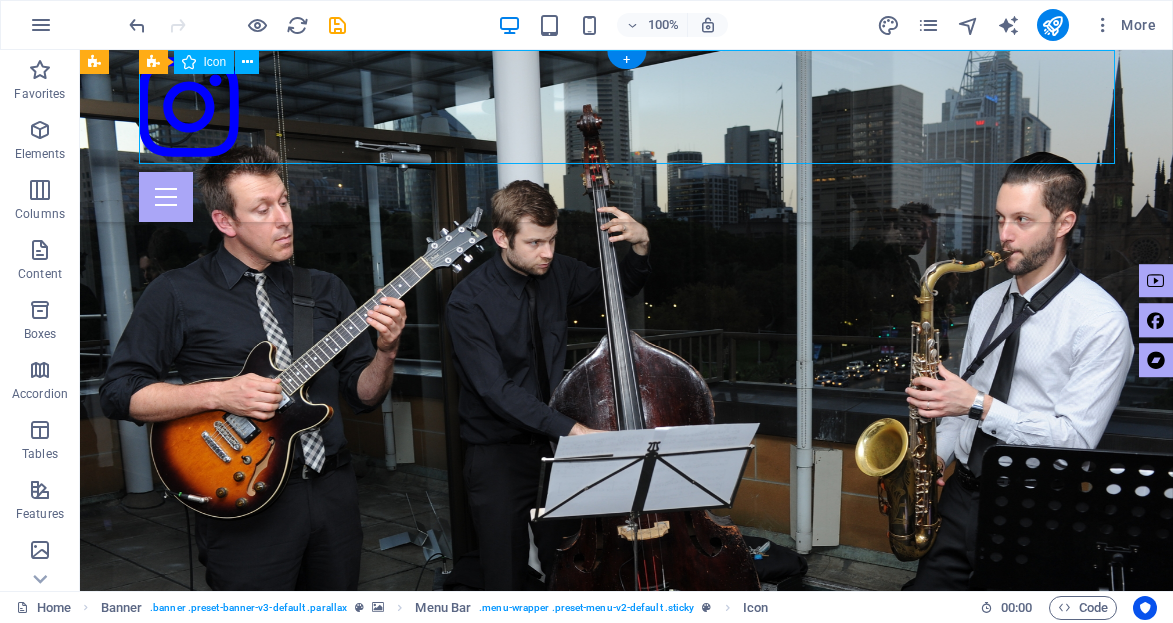 click at bounding box center [627, 111] 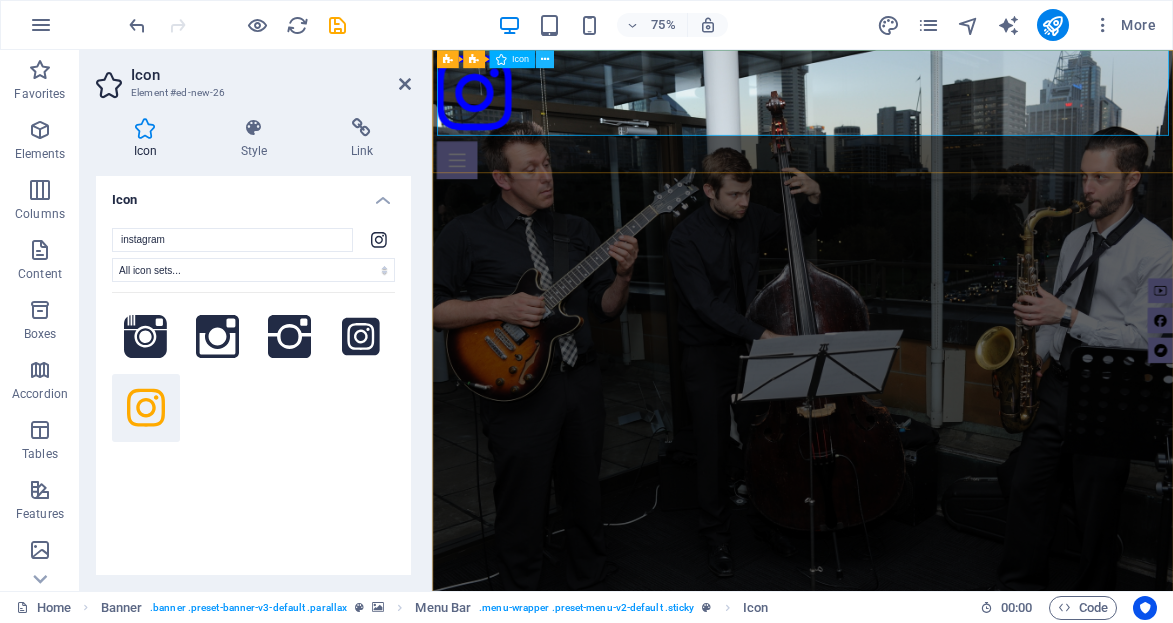 click at bounding box center (544, 59) 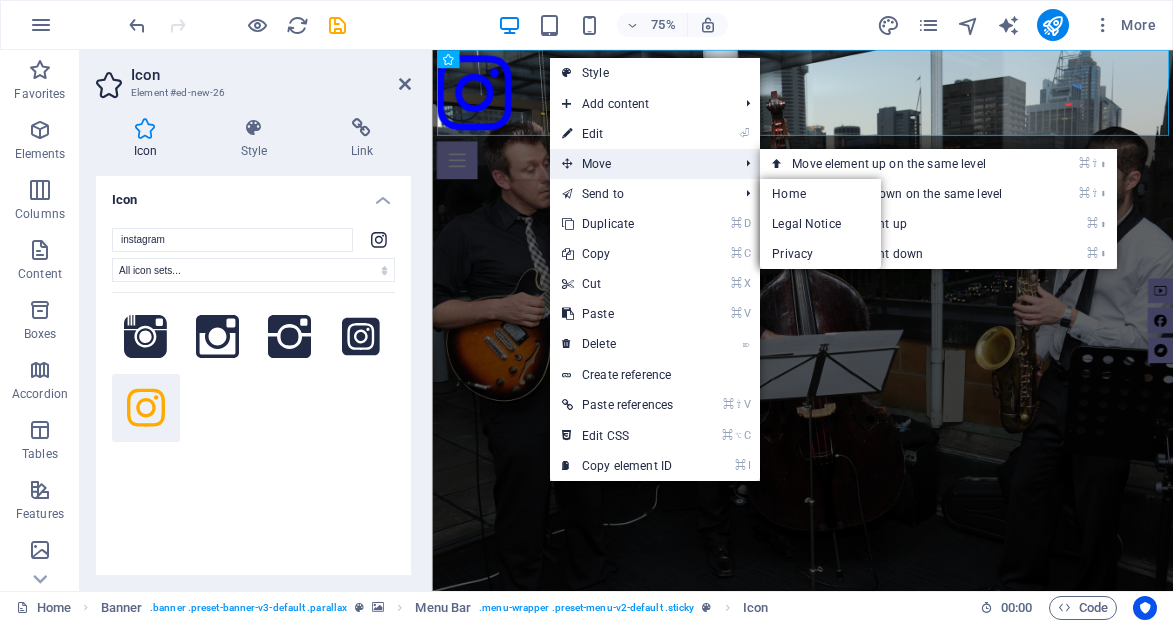 click on "Move" at bounding box center (640, 164) 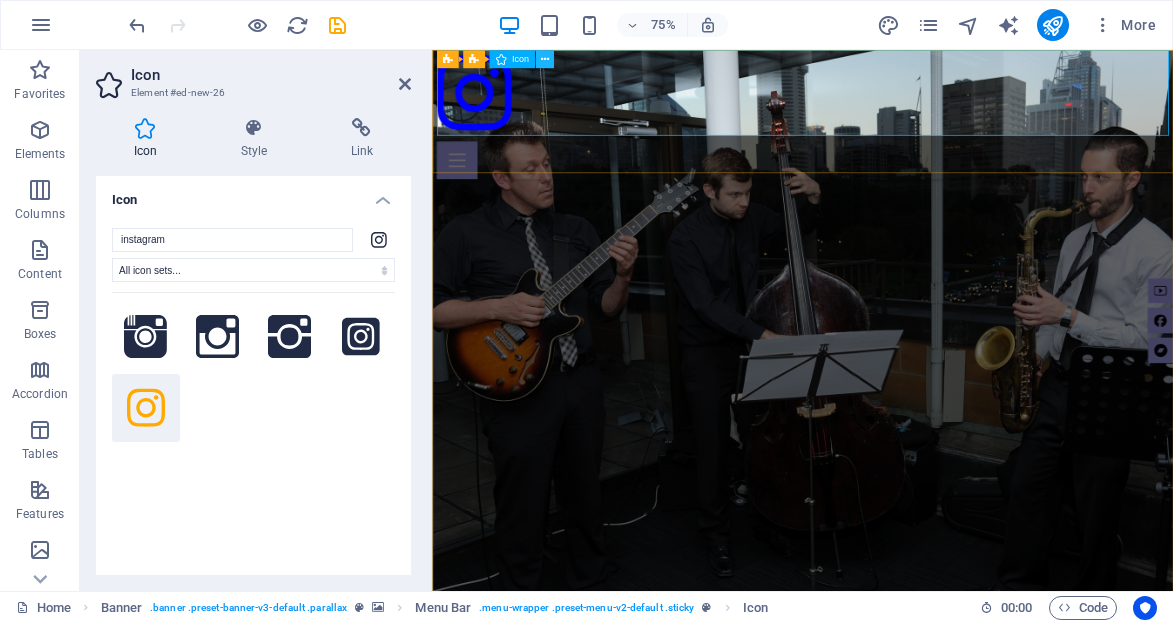 click at bounding box center (544, 59) 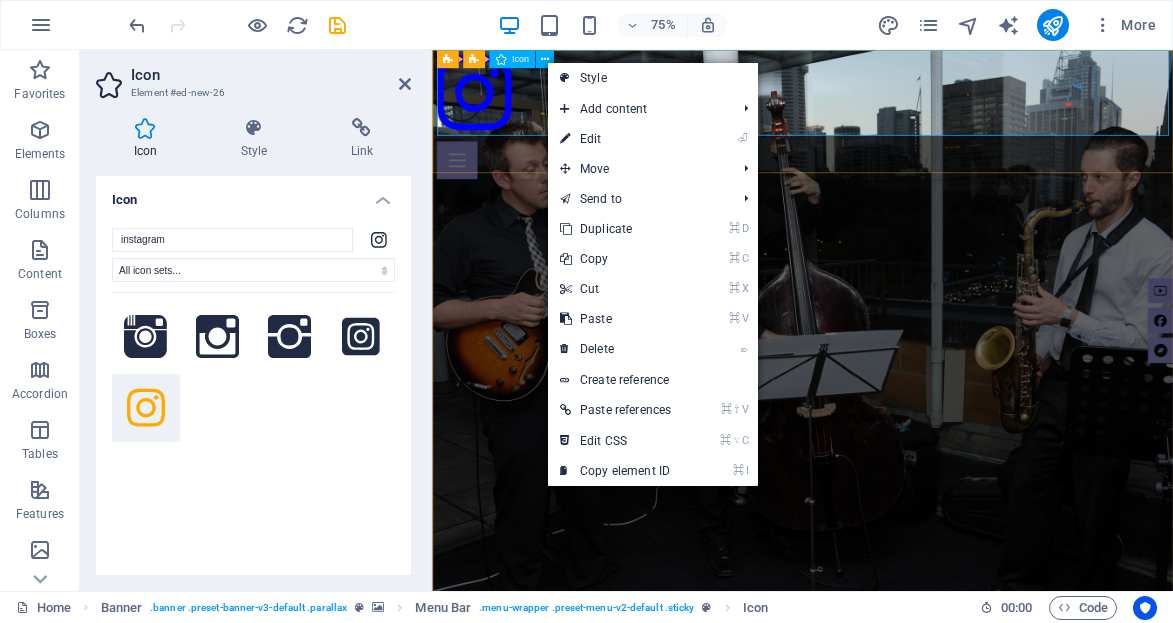 drag, startPoint x: 978, startPoint y: 111, endPoint x: 592, endPoint y: 113, distance: 386.0052 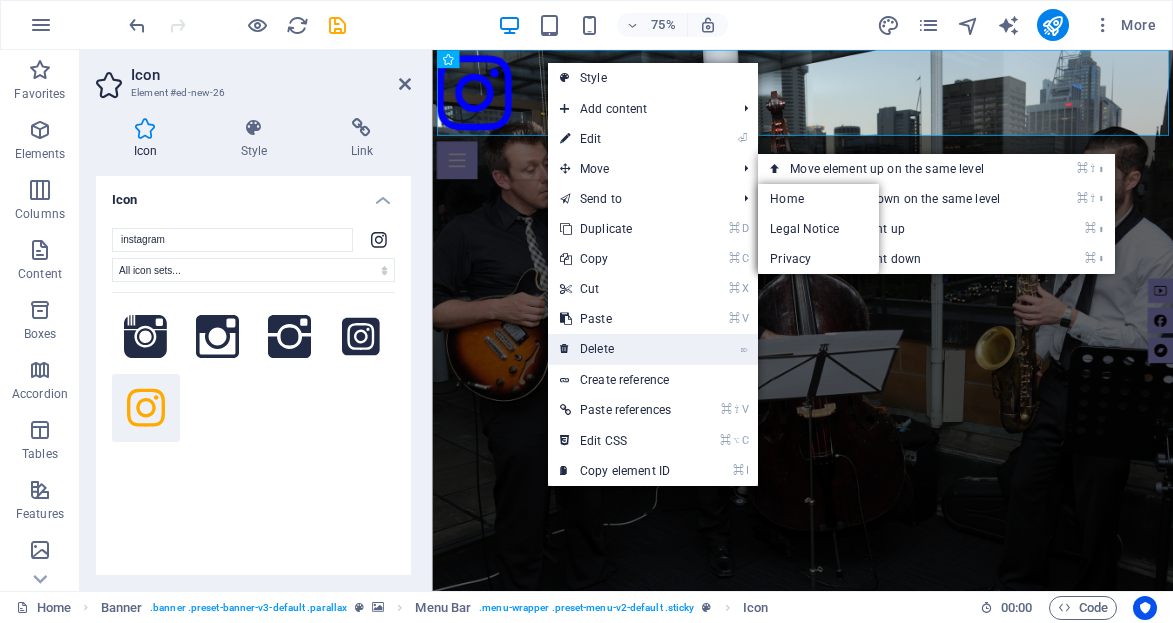 drag, startPoint x: 610, startPoint y: 173, endPoint x: 597, endPoint y: 344, distance: 171.49344 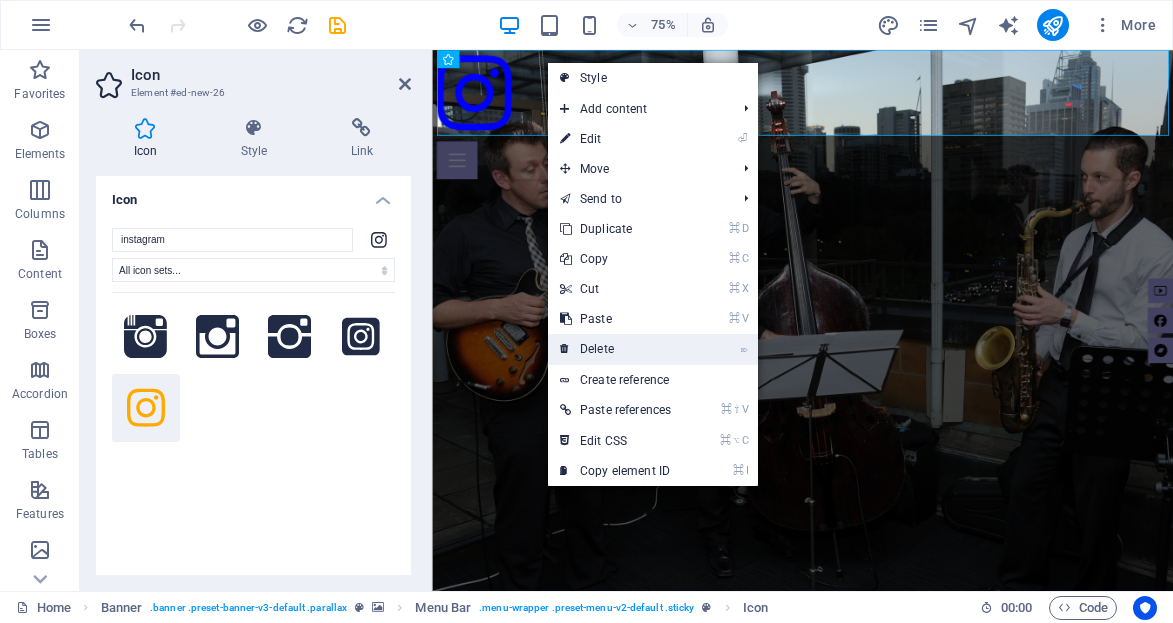 click on "⌦  Delete" at bounding box center (615, 349) 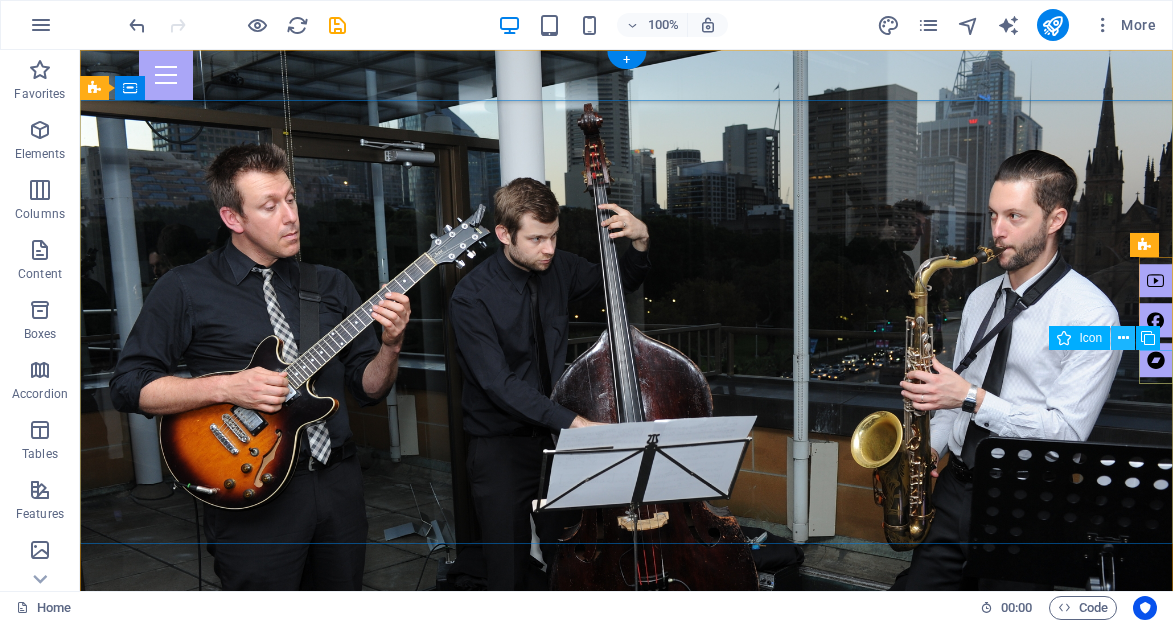click at bounding box center [1123, 338] 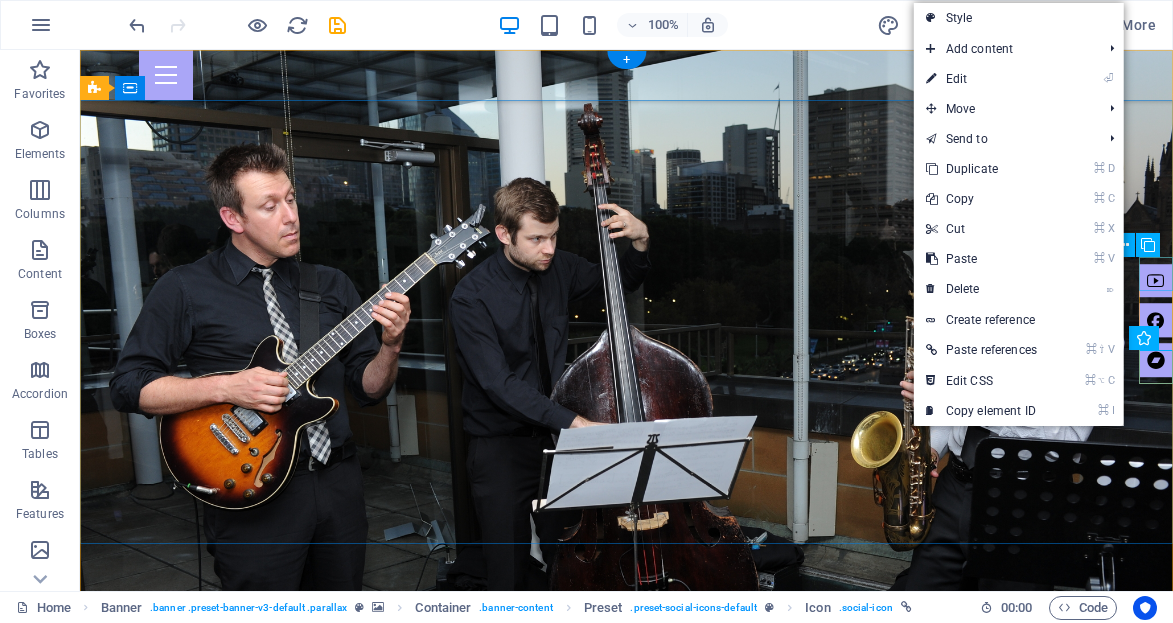 click at bounding box center [1156, 281] 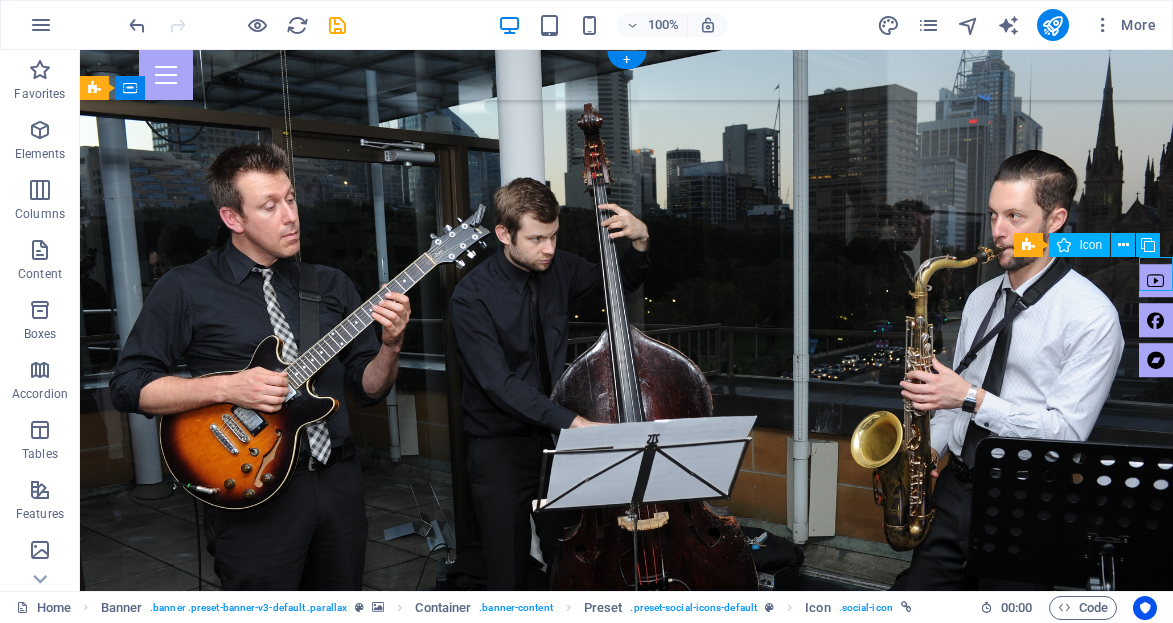 click at bounding box center (1156, 281) 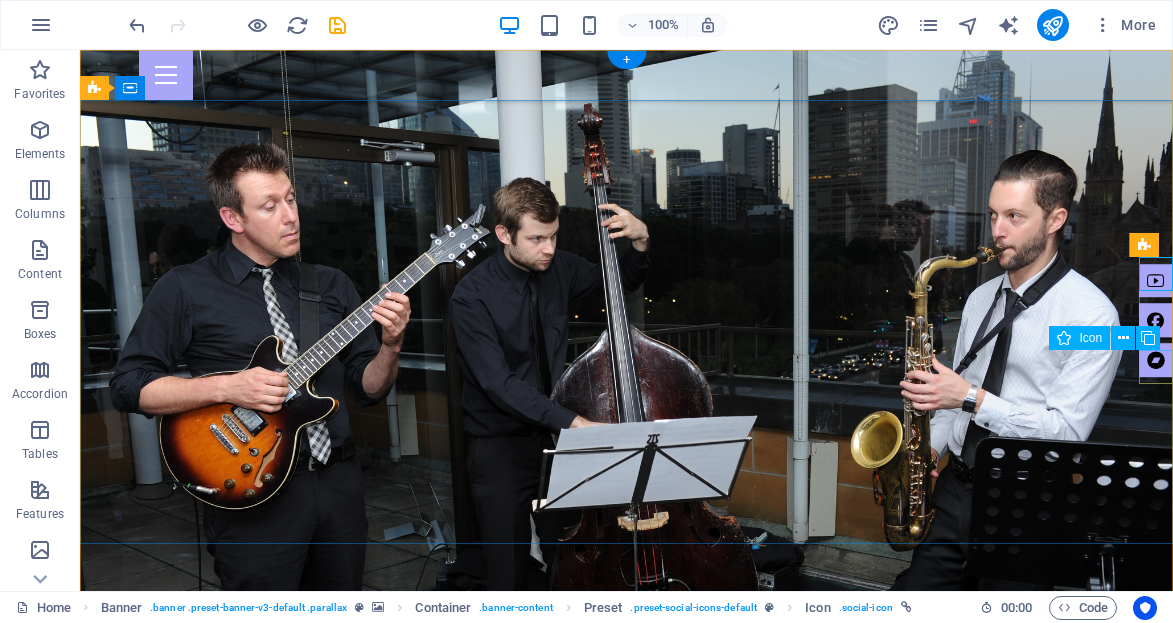click on "Icon" at bounding box center [1090, 338] 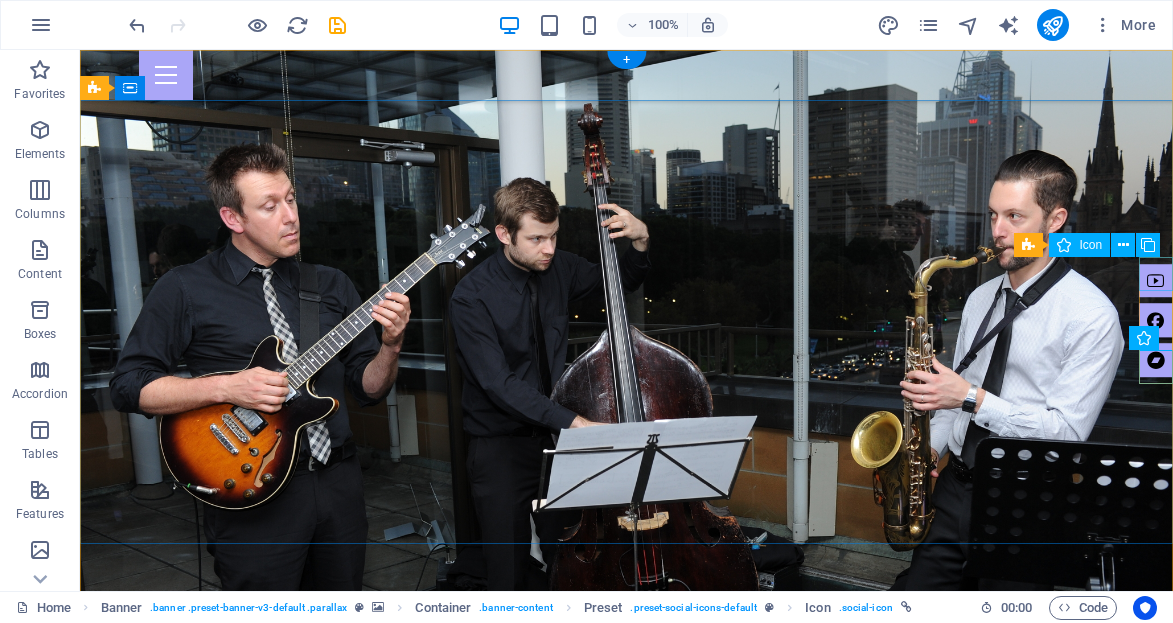 drag, startPoint x: 1165, startPoint y: 241, endPoint x: 1158, endPoint y: 258, distance: 18.384777 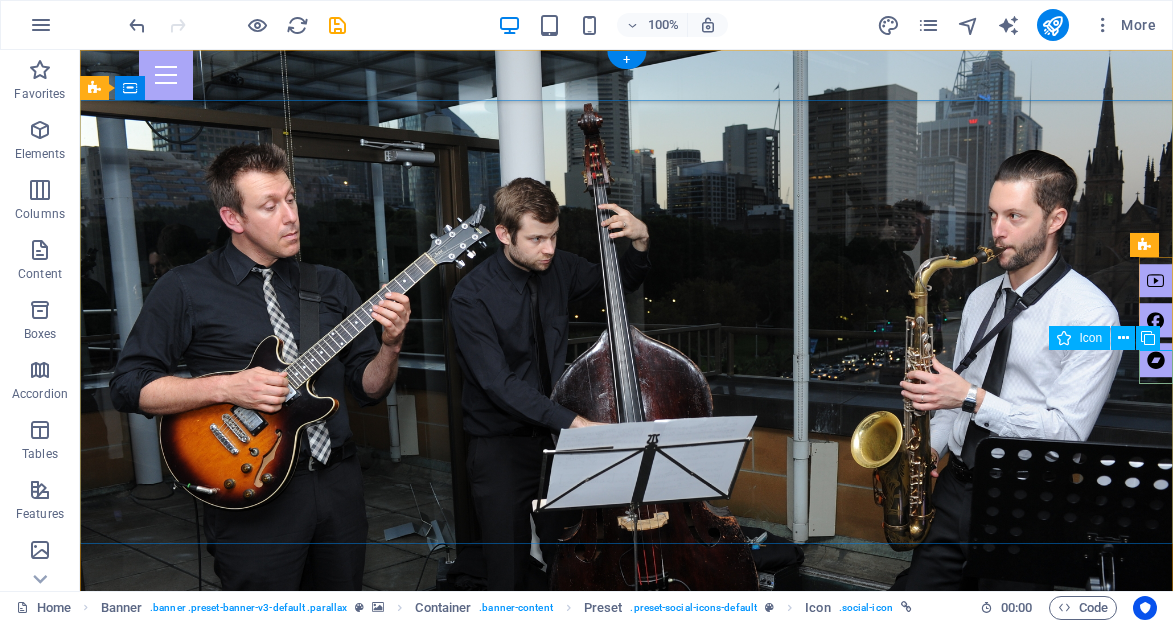 click at bounding box center (1156, 361) 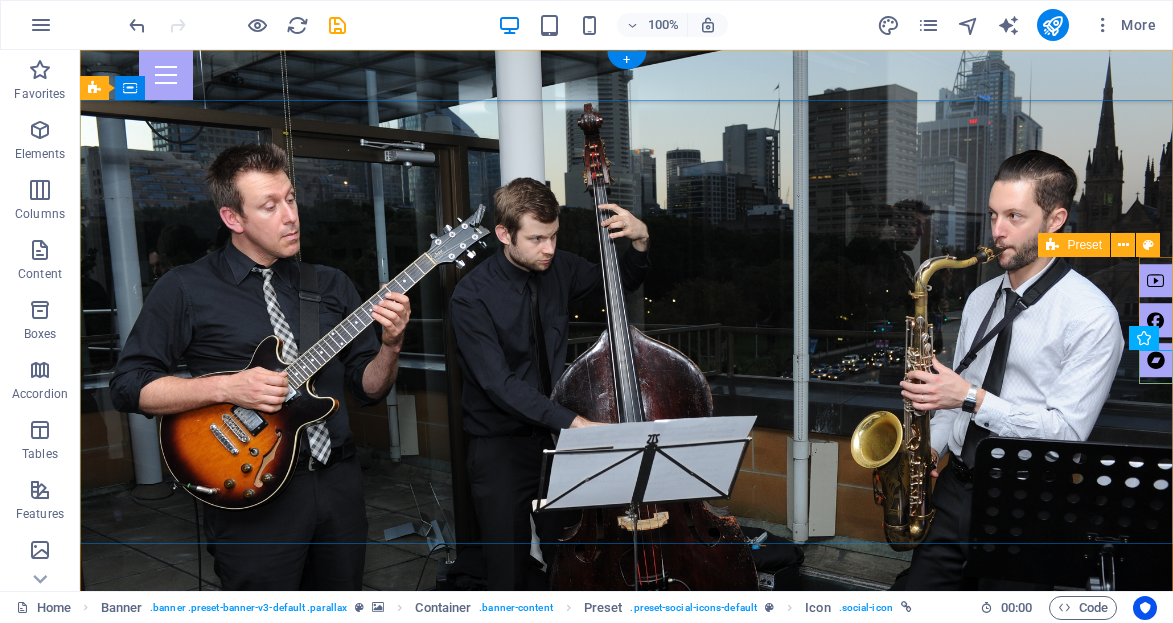 click at bounding box center [1156, 321] 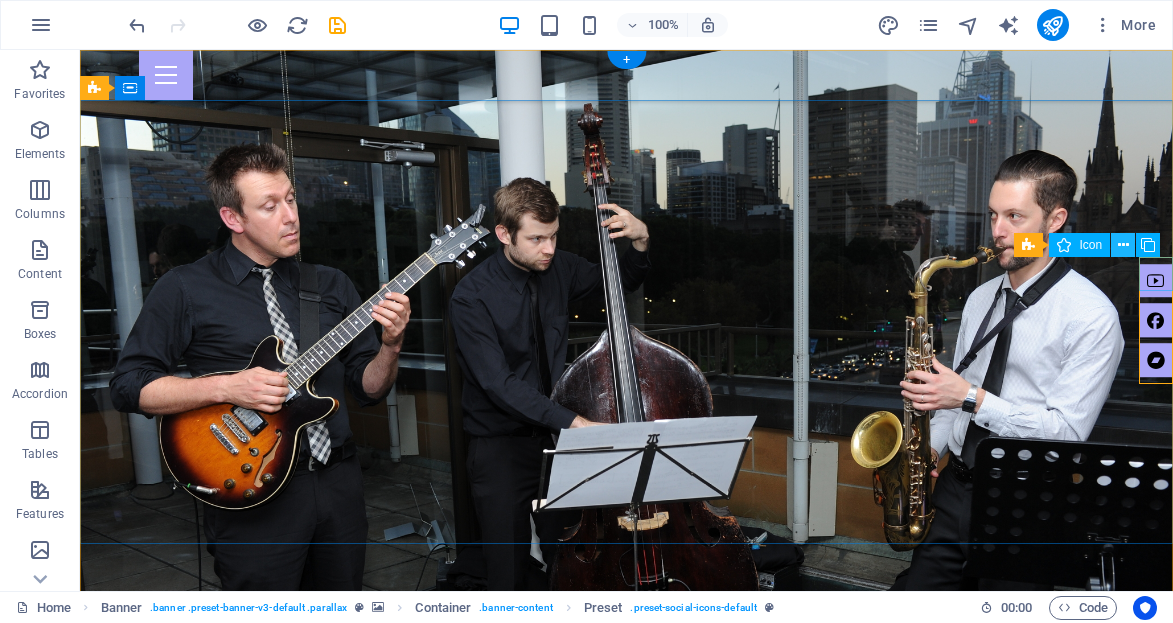 click at bounding box center [1123, 245] 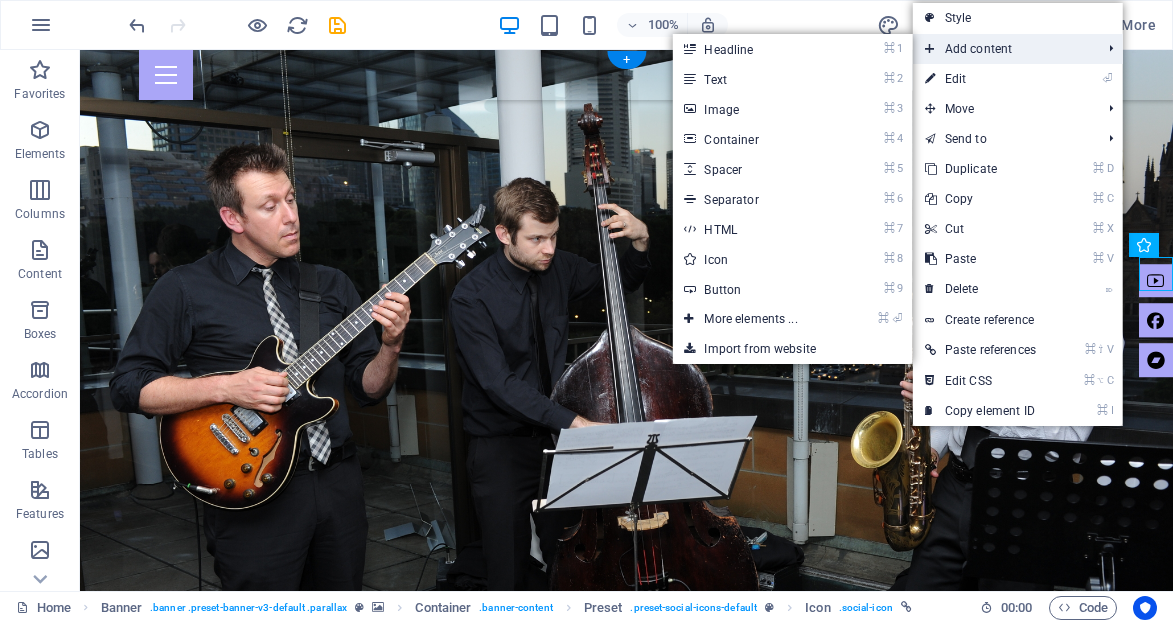 drag, startPoint x: 1112, startPoint y: 111, endPoint x: 1050, endPoint y: 46, distance: 89.827614 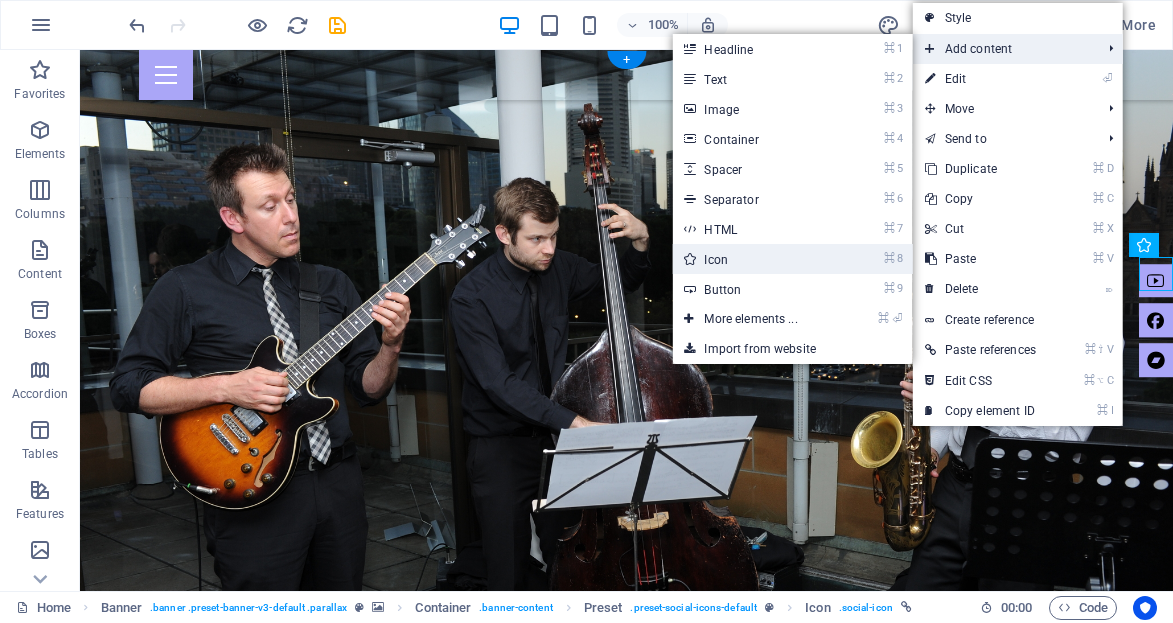 click on "⌘ 8  Icon" at bounding box center [754, 259] 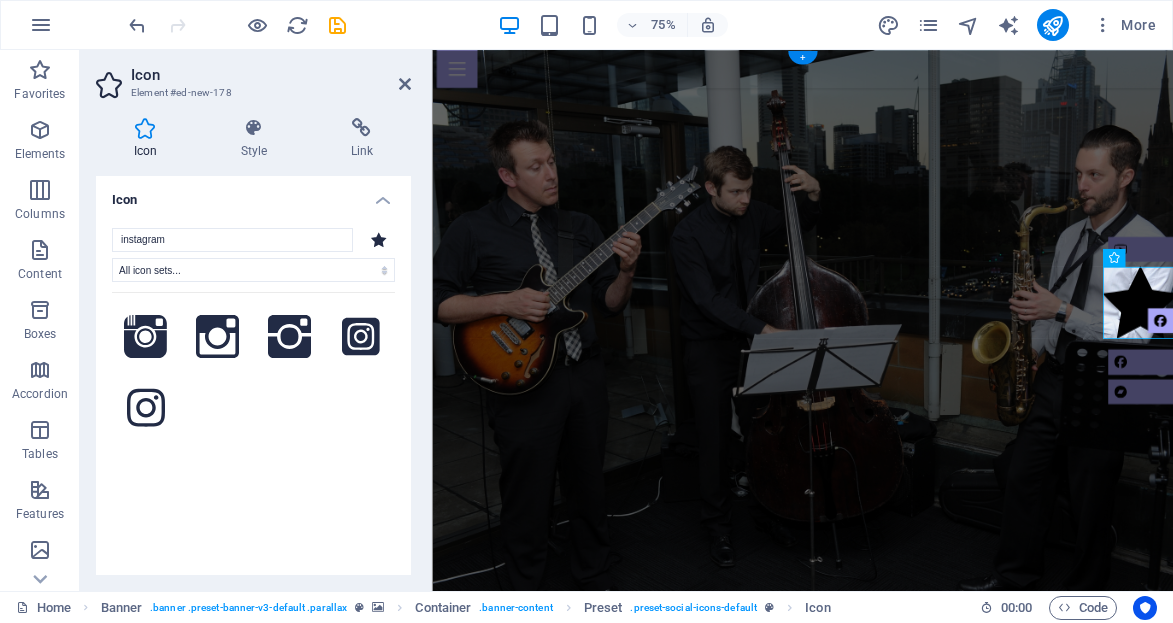 type on "instagram" 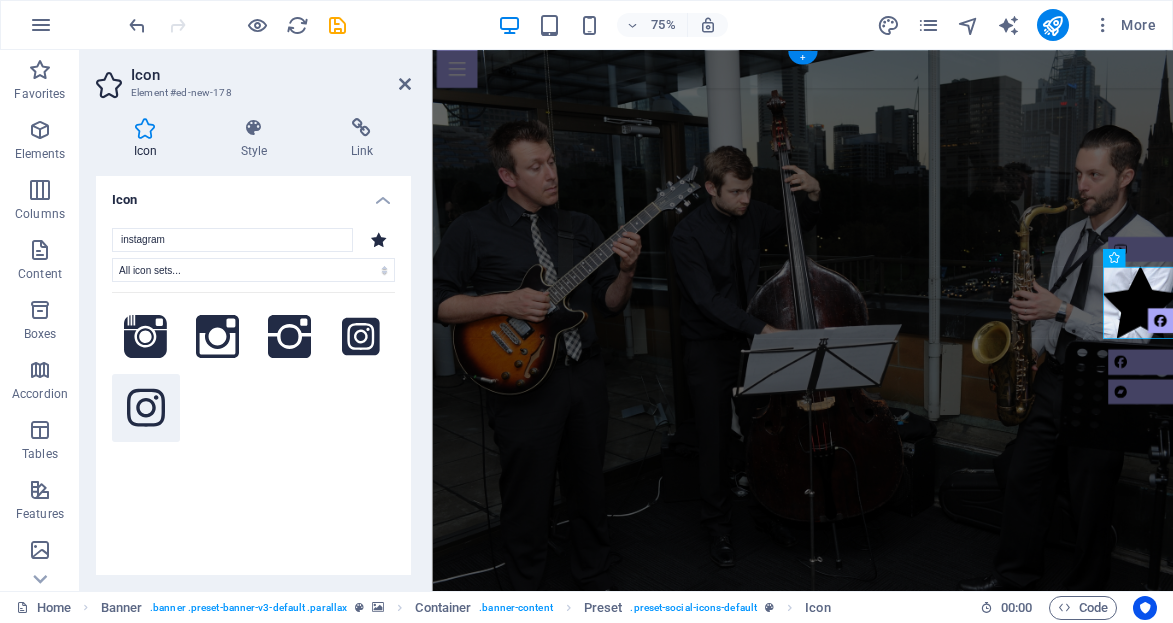 drag, startPoint x: 775, startPoint y: 263, endPoint x: 150, endPoint y: 407, distance: 641.3743 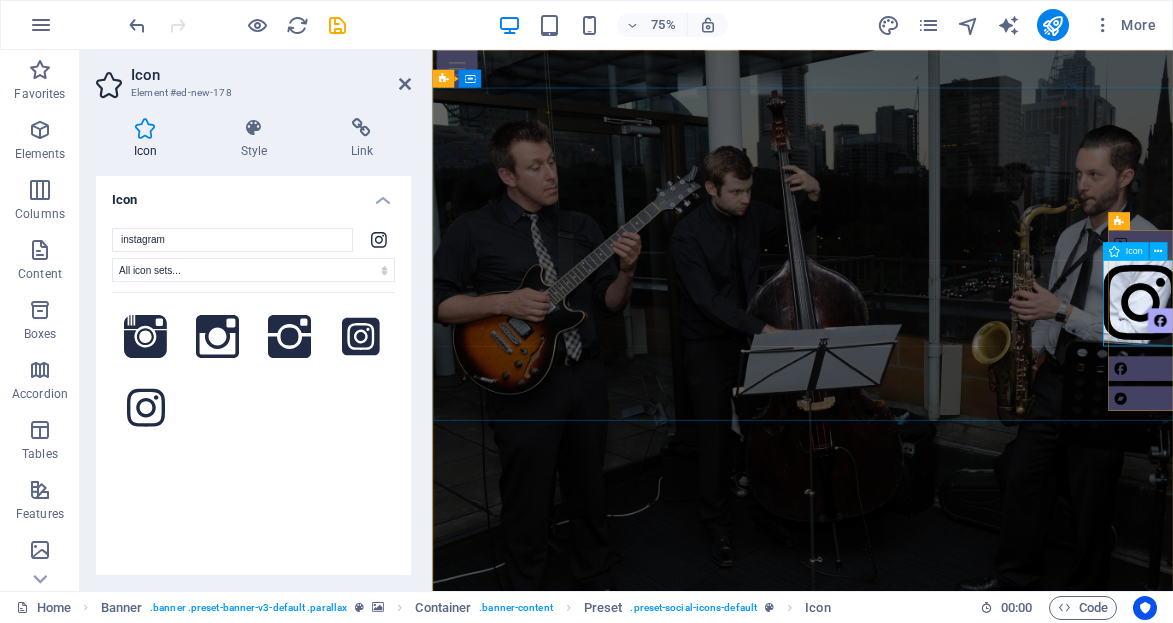 click at bounding box center [1376, 391] 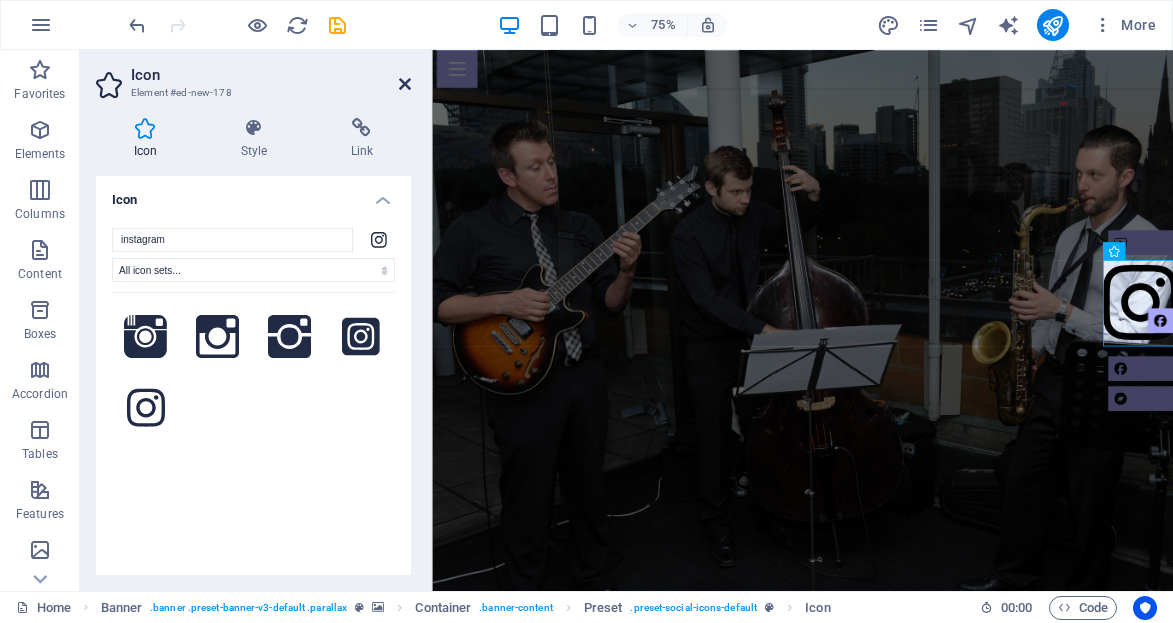 click at bounding box center (405, 84) 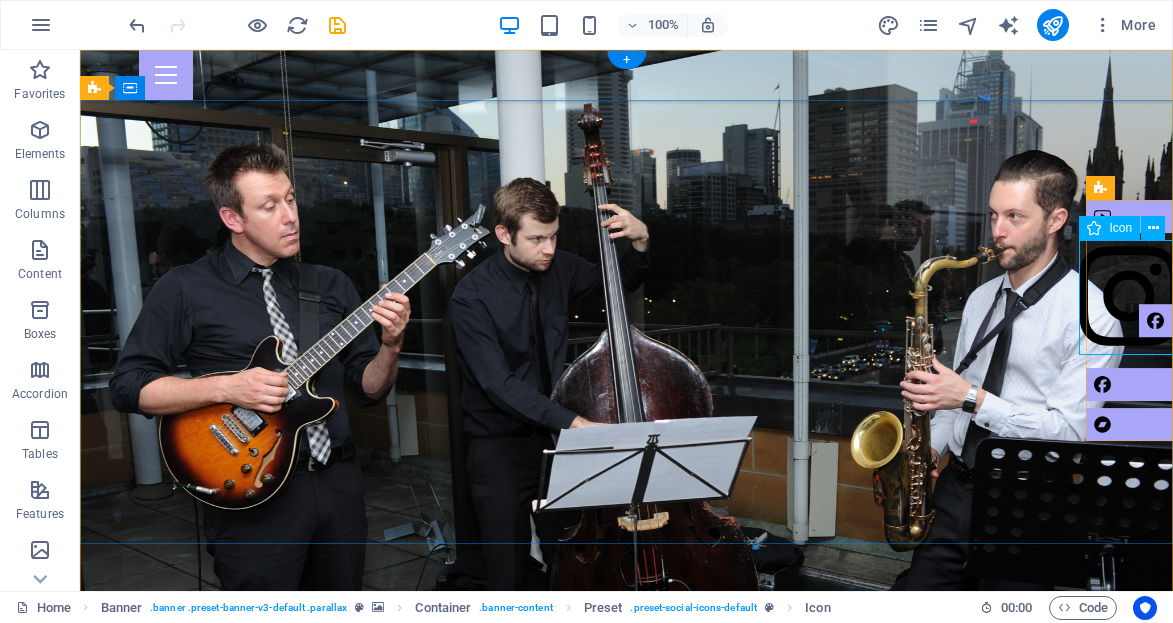 click at bounding box center [1129, 301] 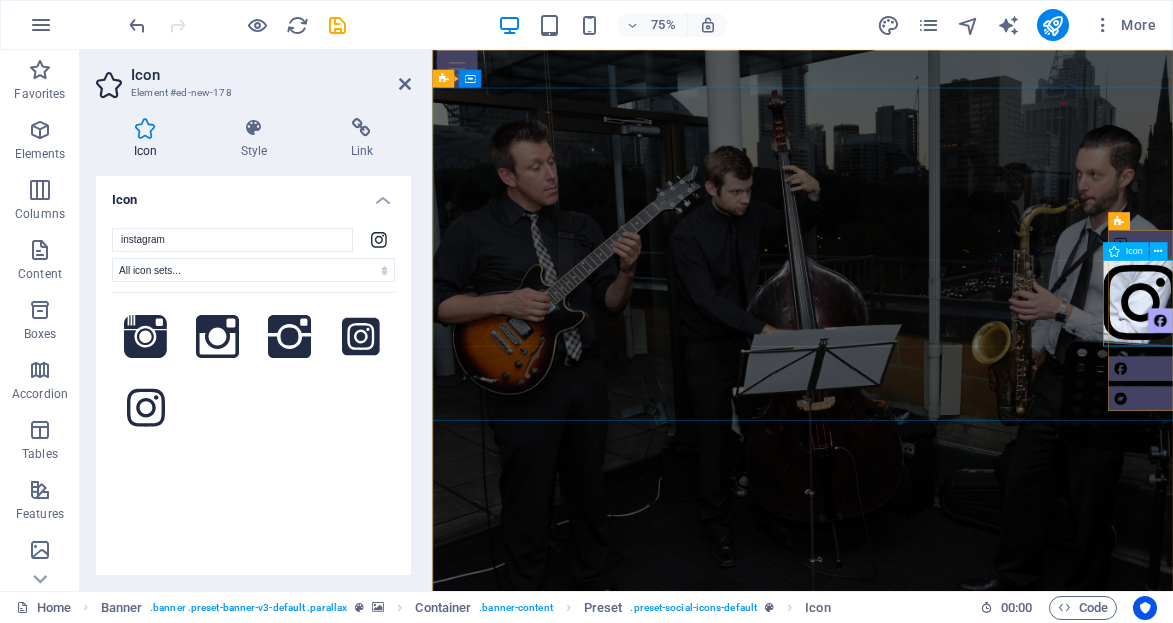 click at bounding box center [1376, 391] 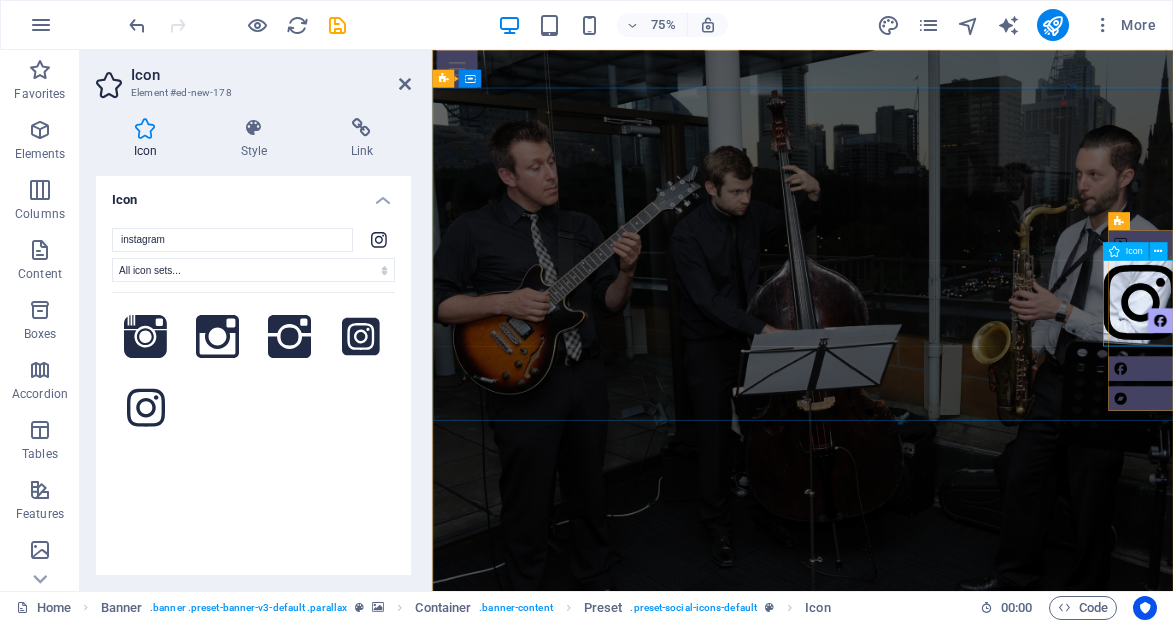 click at bounding box center (1376, 391) 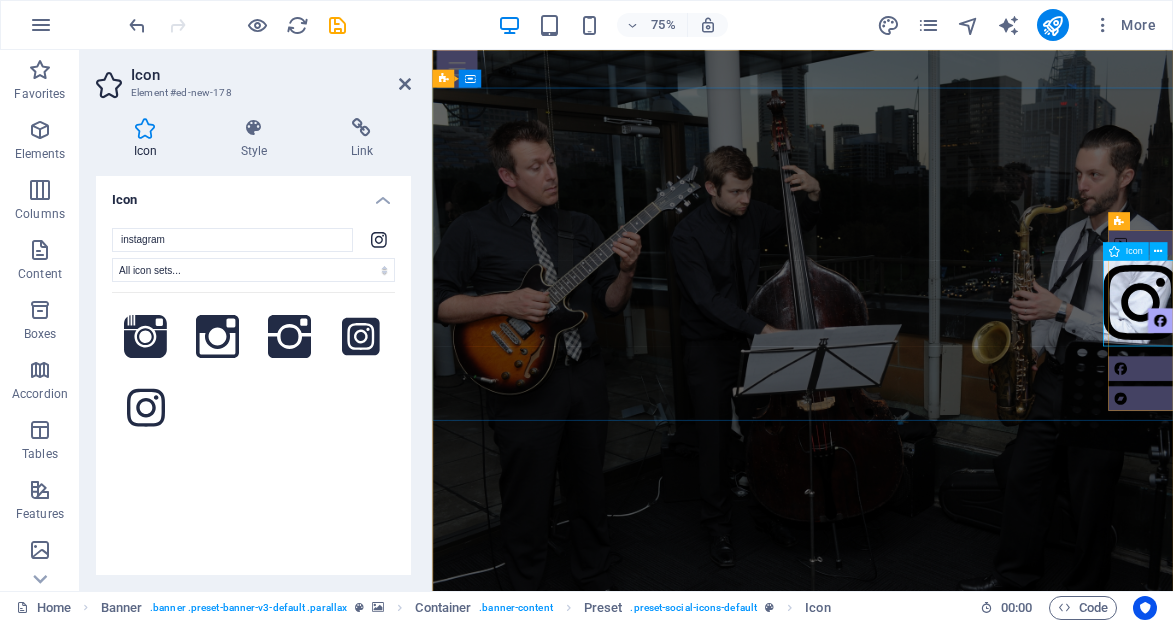 click at bounding box center [1376, 391] 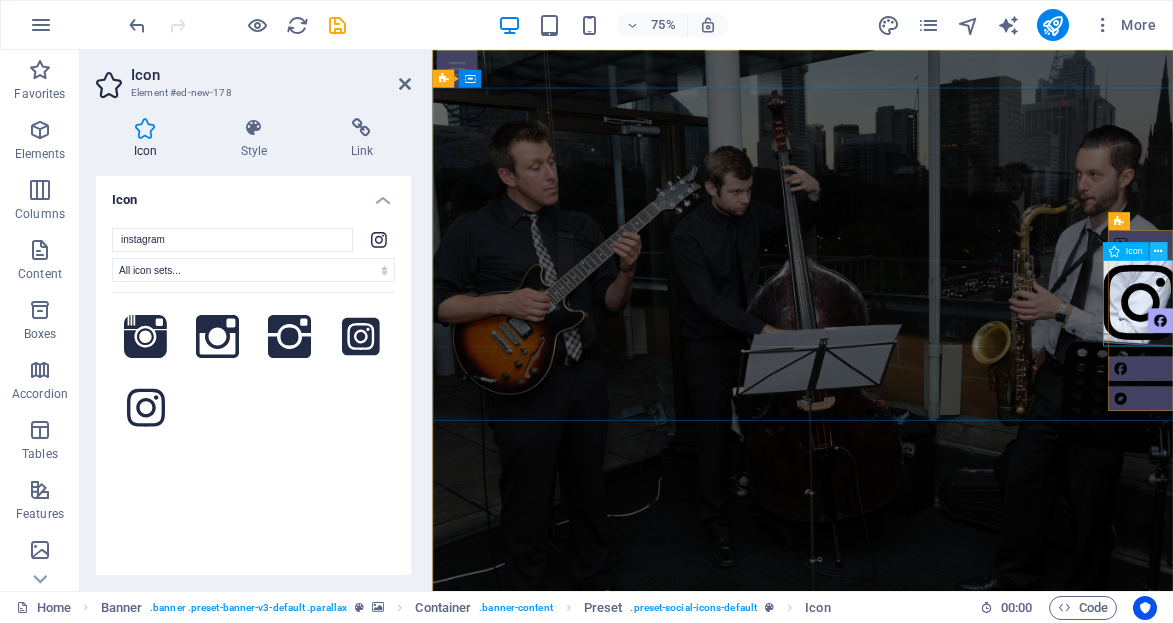 click at bounding box center (1158, 251) 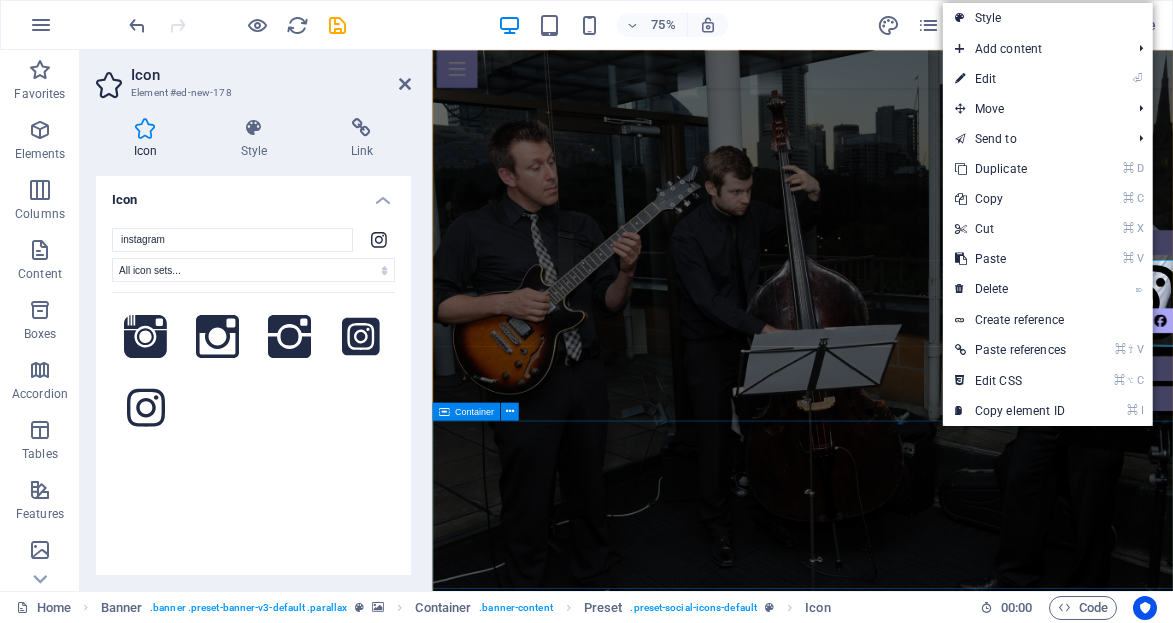 click at bounding box center (926, 1385) 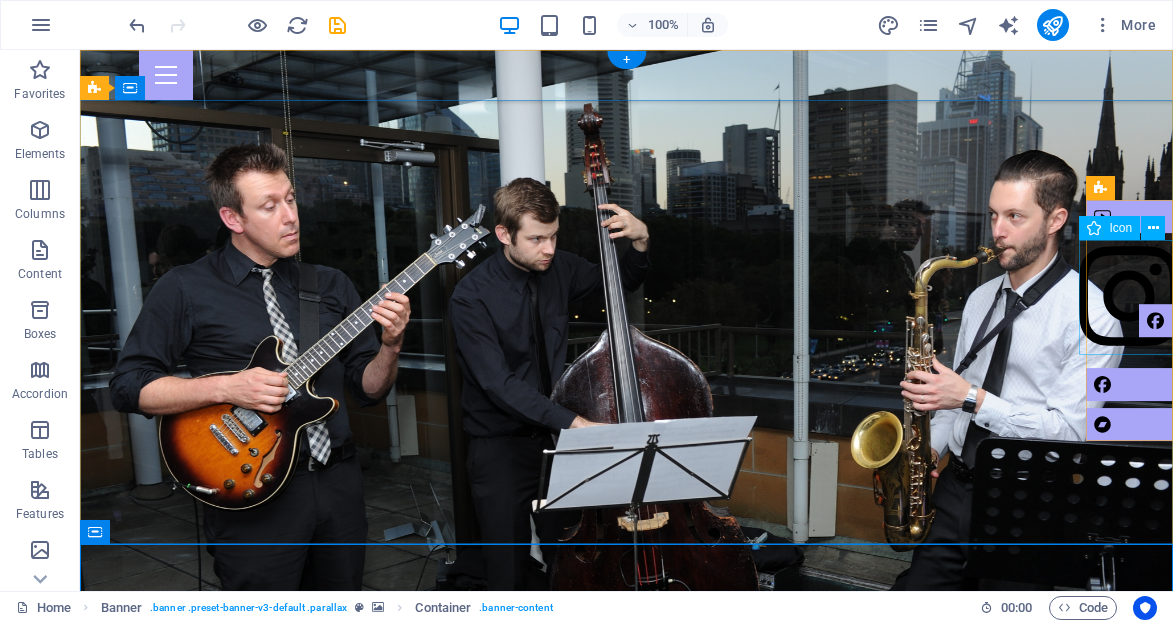 click at bounding box center (1129, 301) 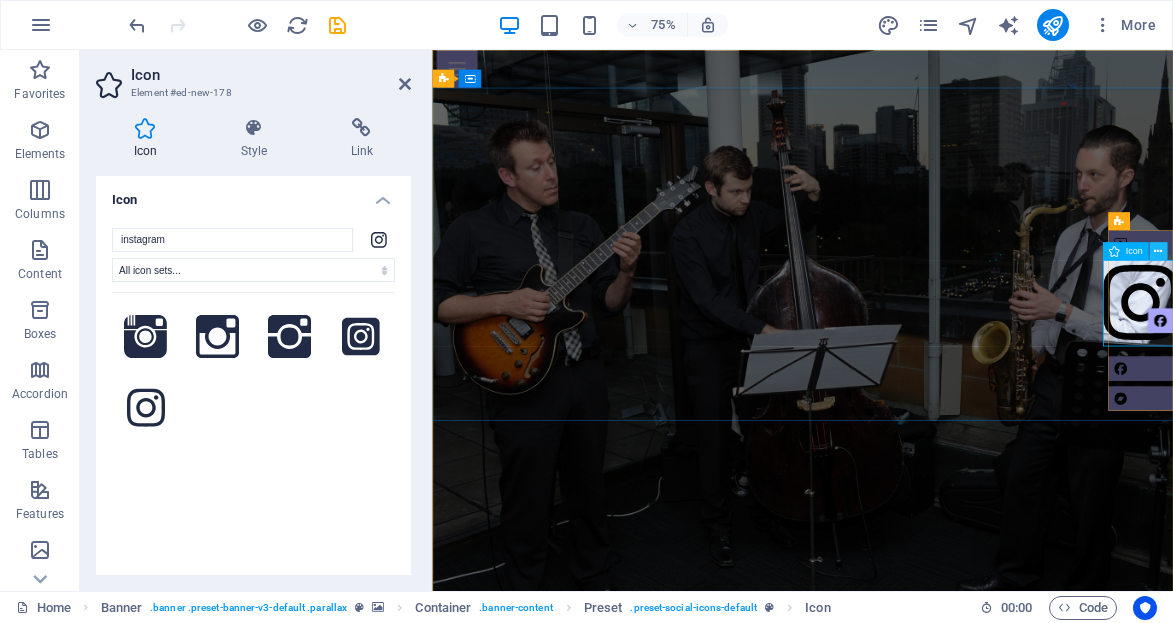click at bounding box center (1158, 251) 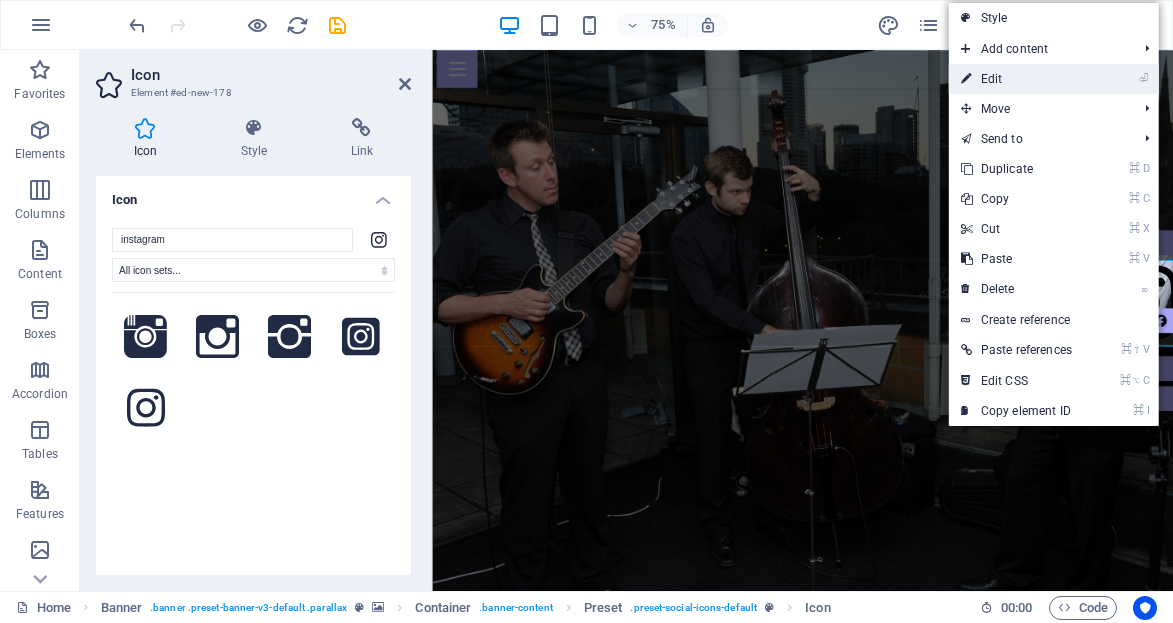 click on "⏎  Edit" at bounding box center [1054, 79] 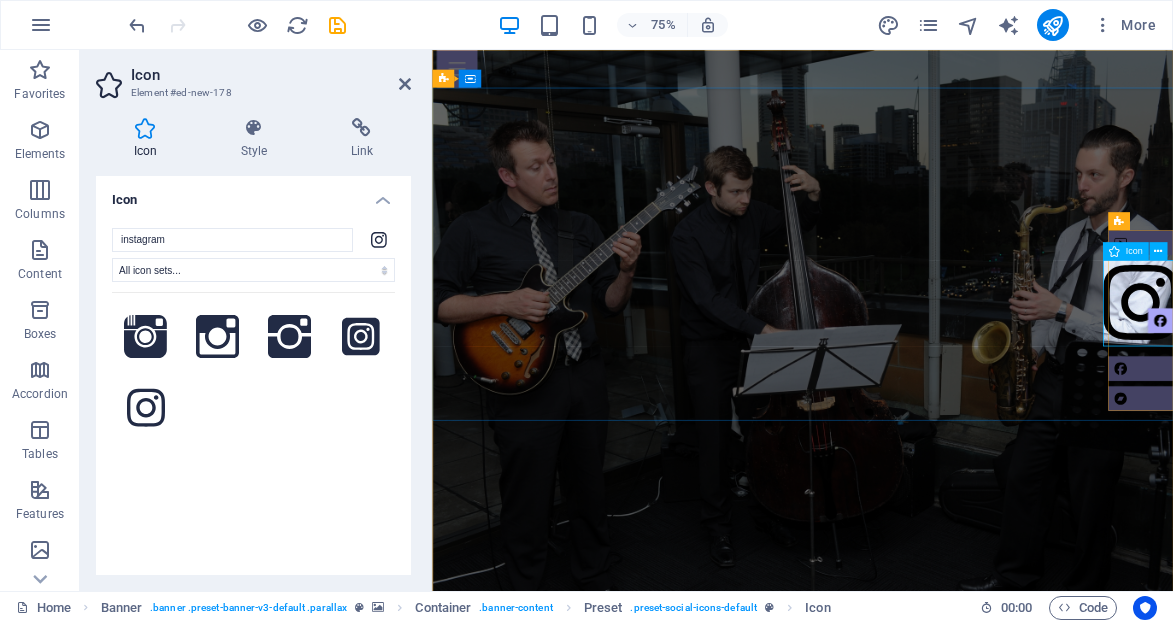 click at bounding box center (1376, 391) 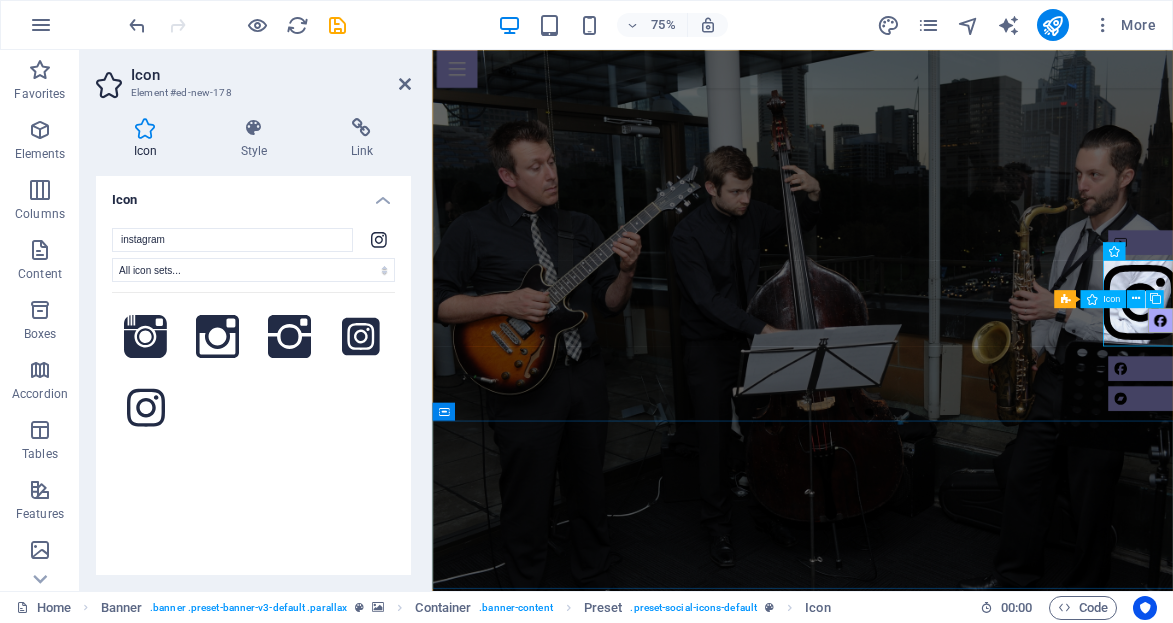 click at bounding box center [1403, 411] 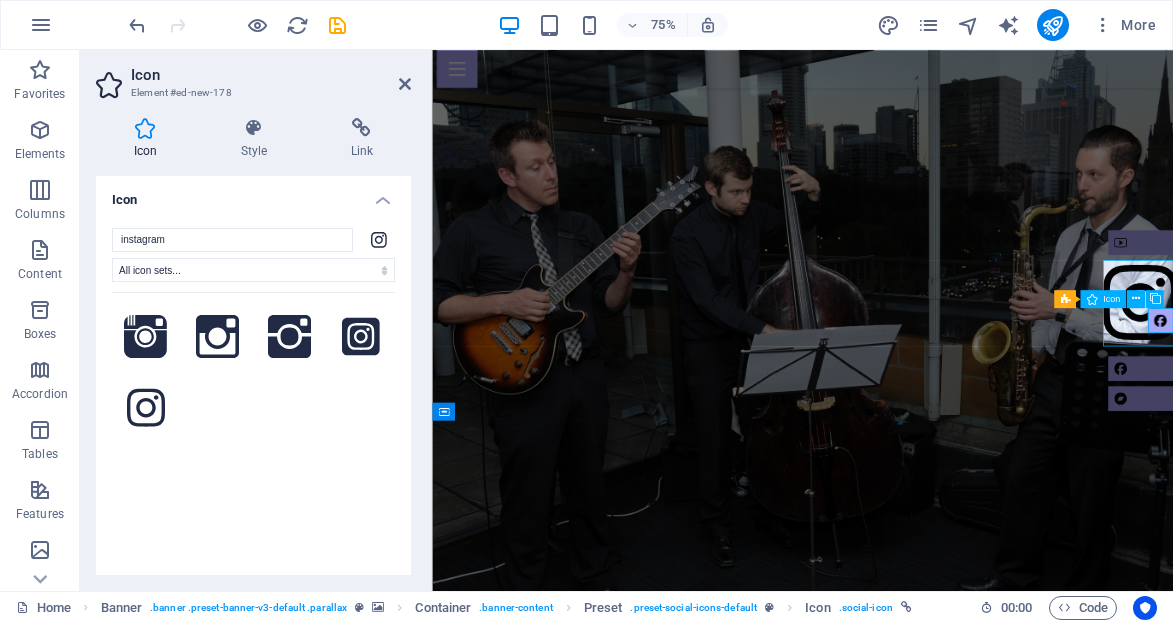 click at bounding box center (1403, 411) 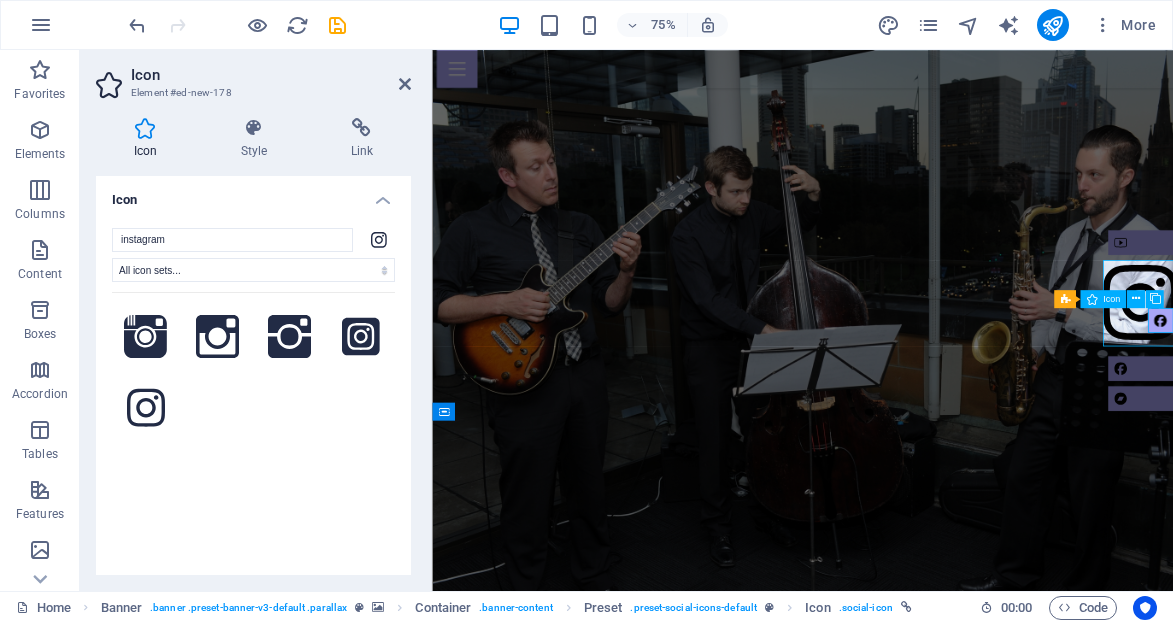 select on "xMidYMid" 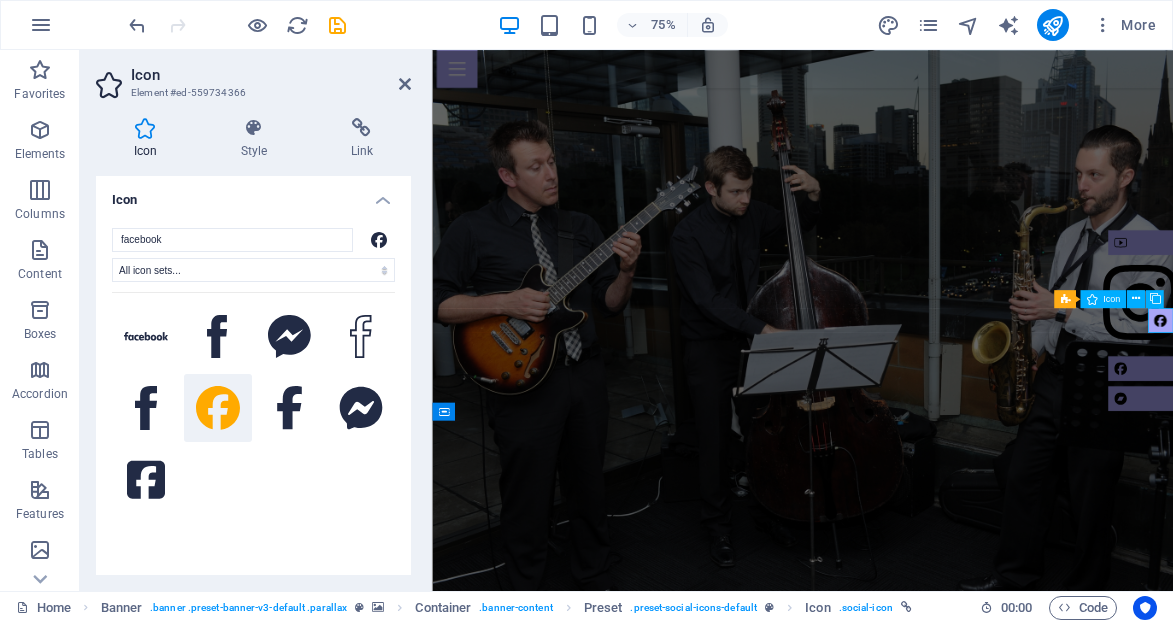 click at bounding box center [1403, 411] 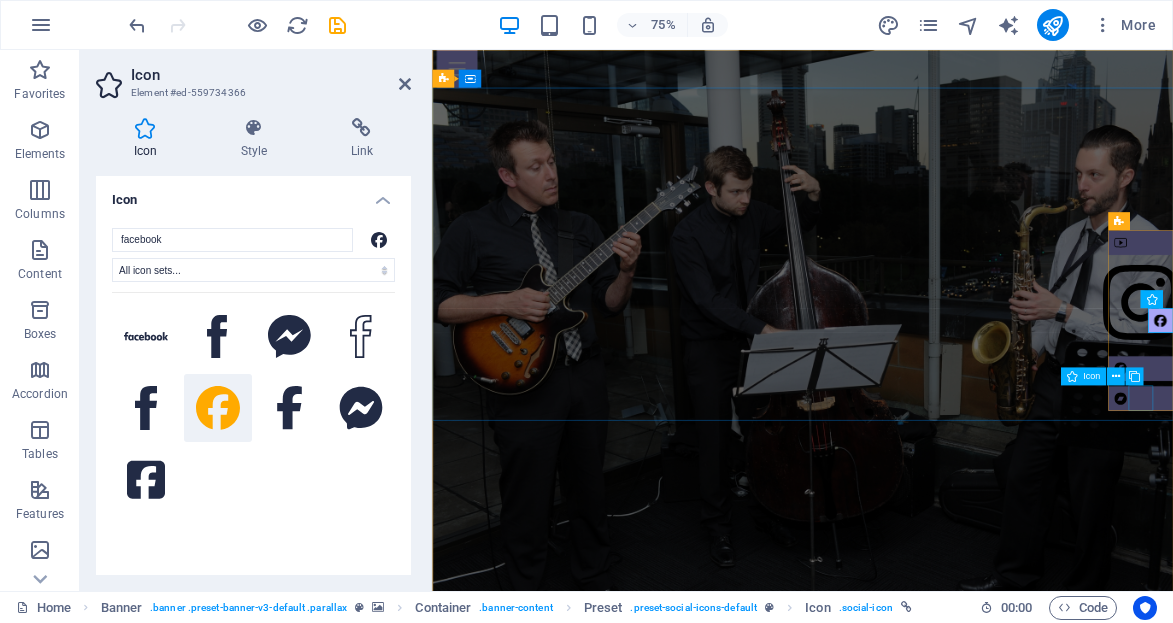 click at bounding box center (1376, 515) 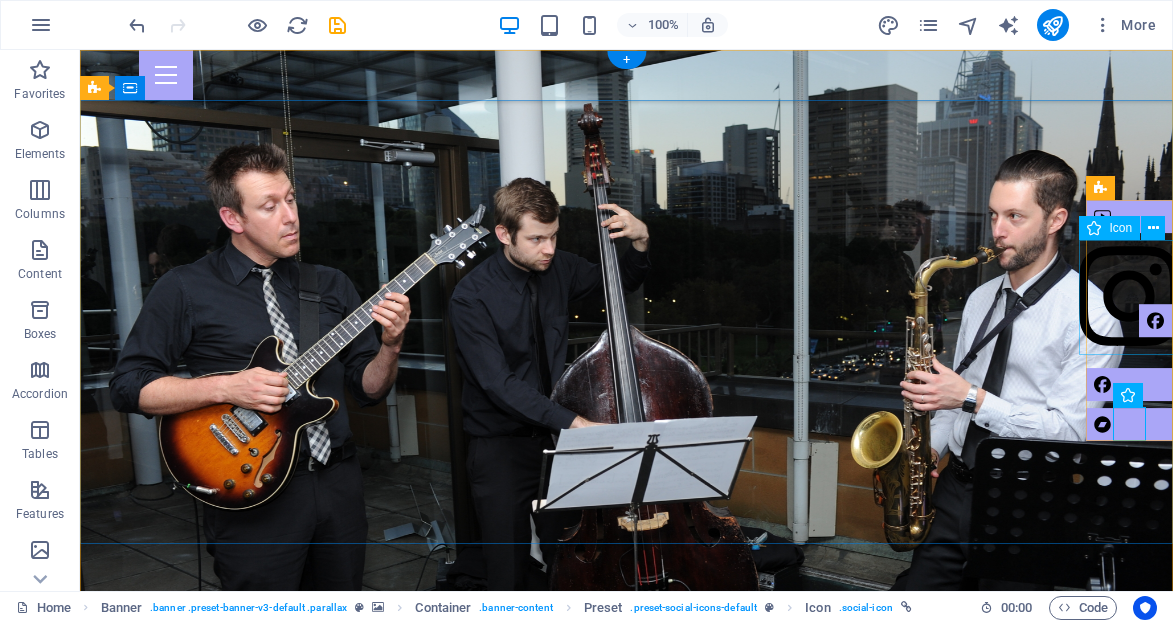 click at bounding box center [1129, 301] 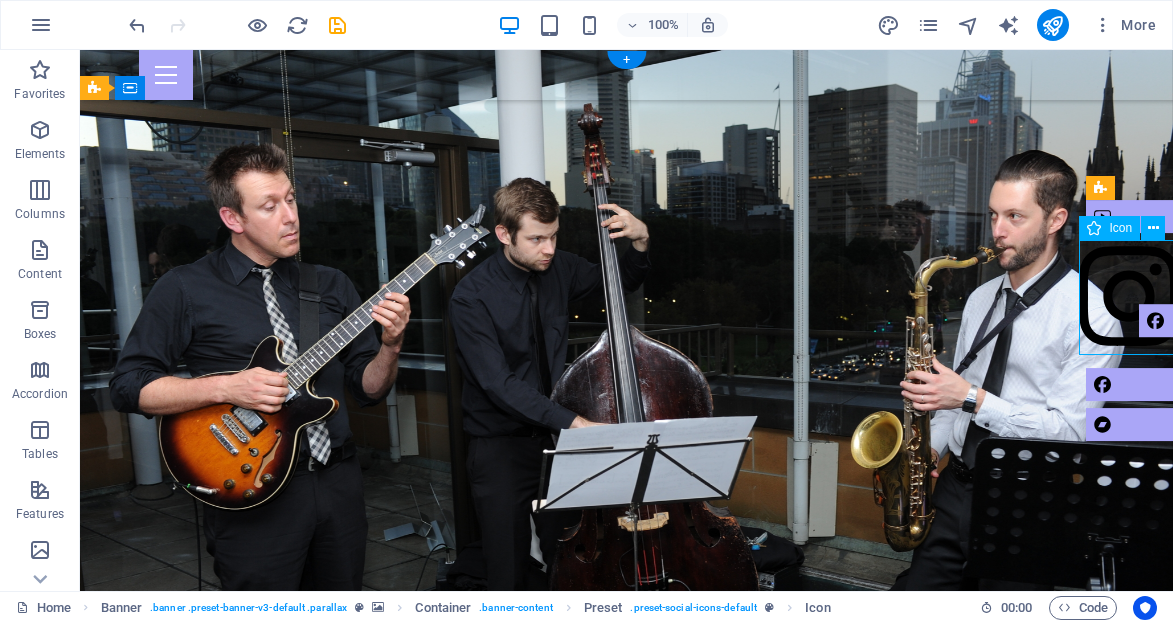 click at bounding box center (1129, 301) 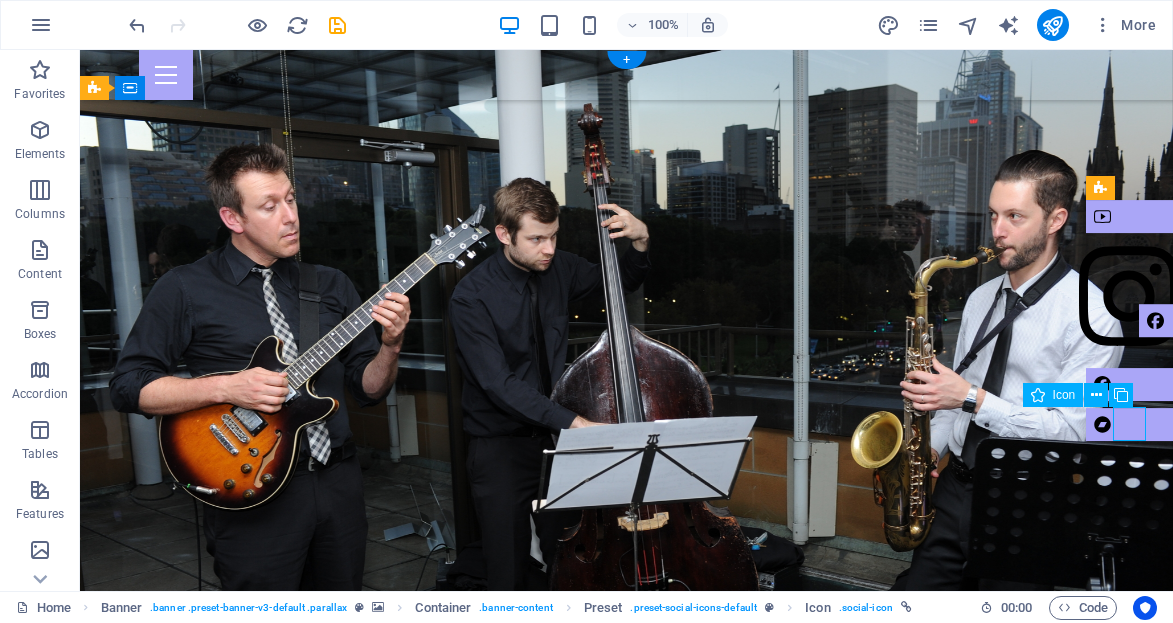 drag, startPoint x: 1142, startPoint y: 428, endPoint x: 1142, endPoint y: 410, distance: 18 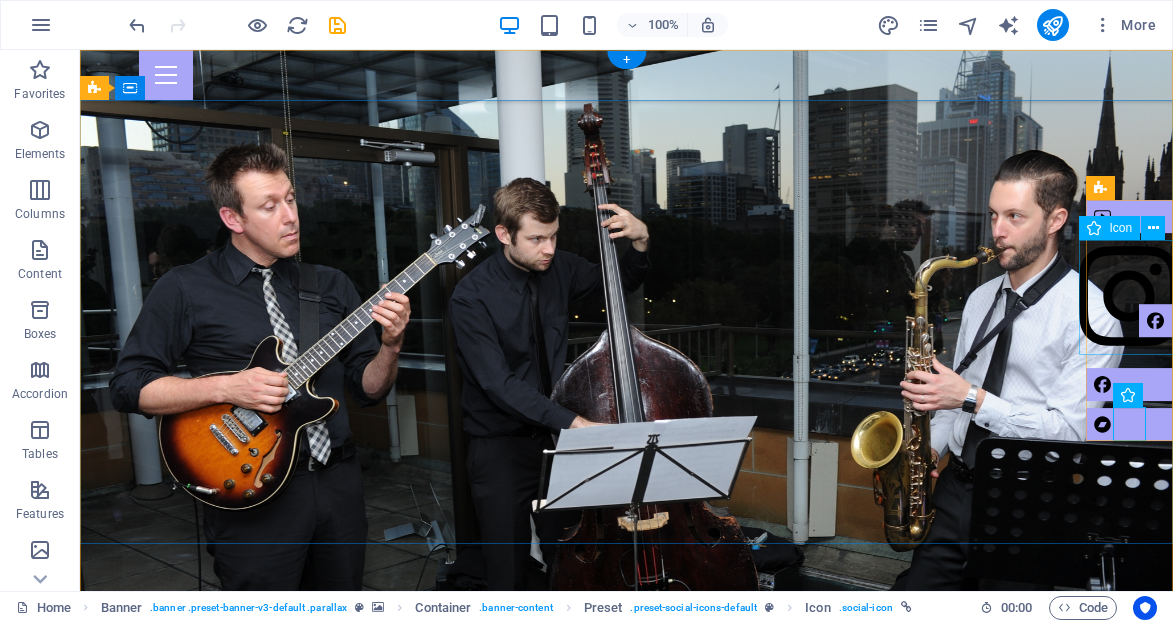 click at bounding box center [1129, 301] 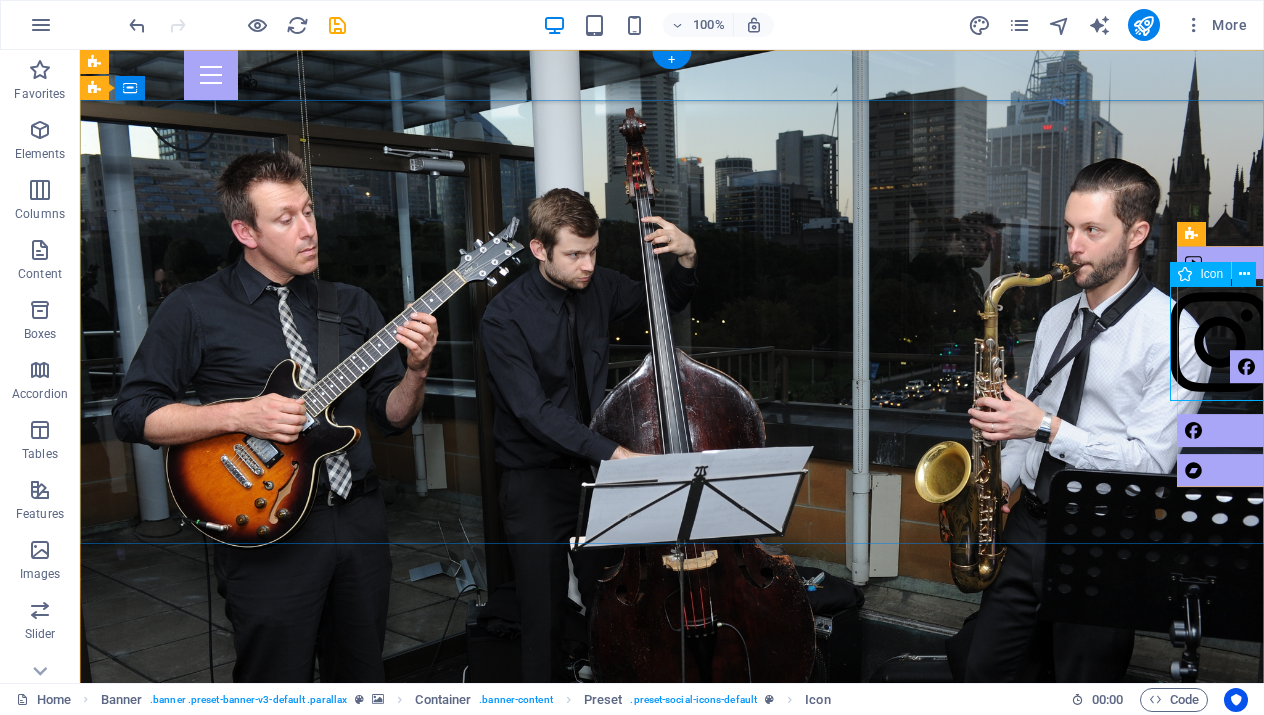 click at bounding box center [1220, 347] 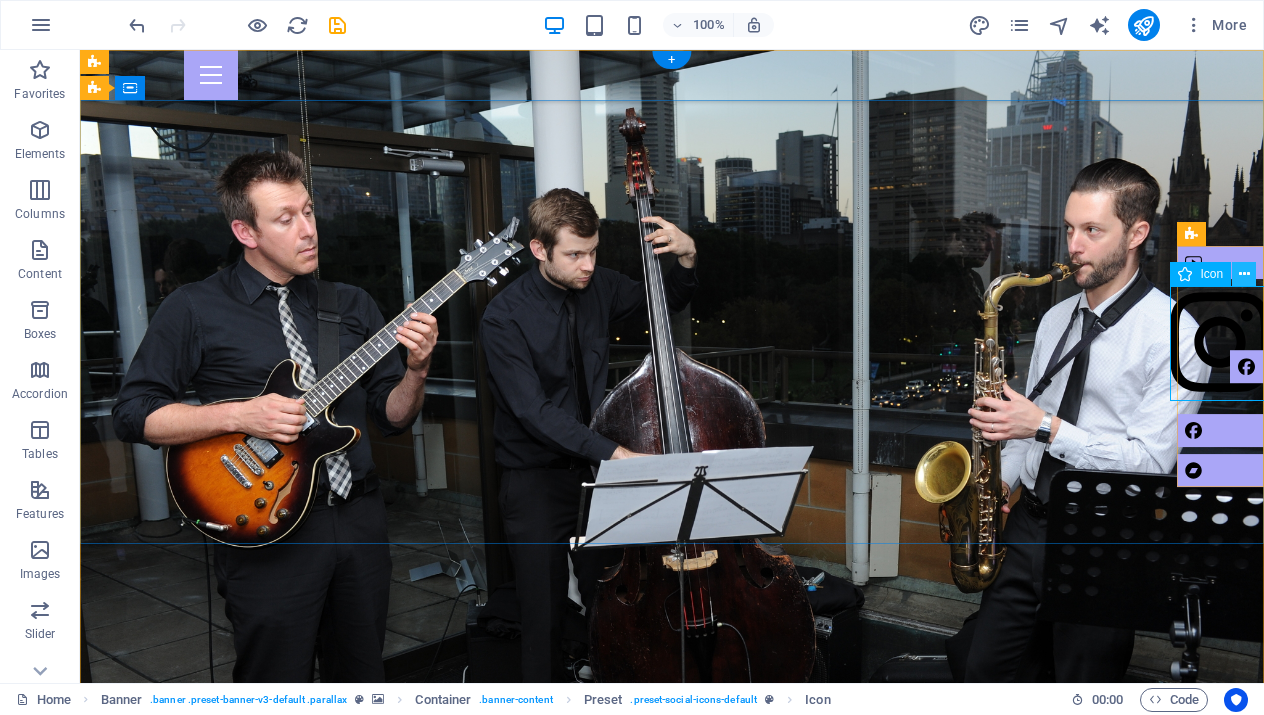 click at bounding box center (1244, 274) 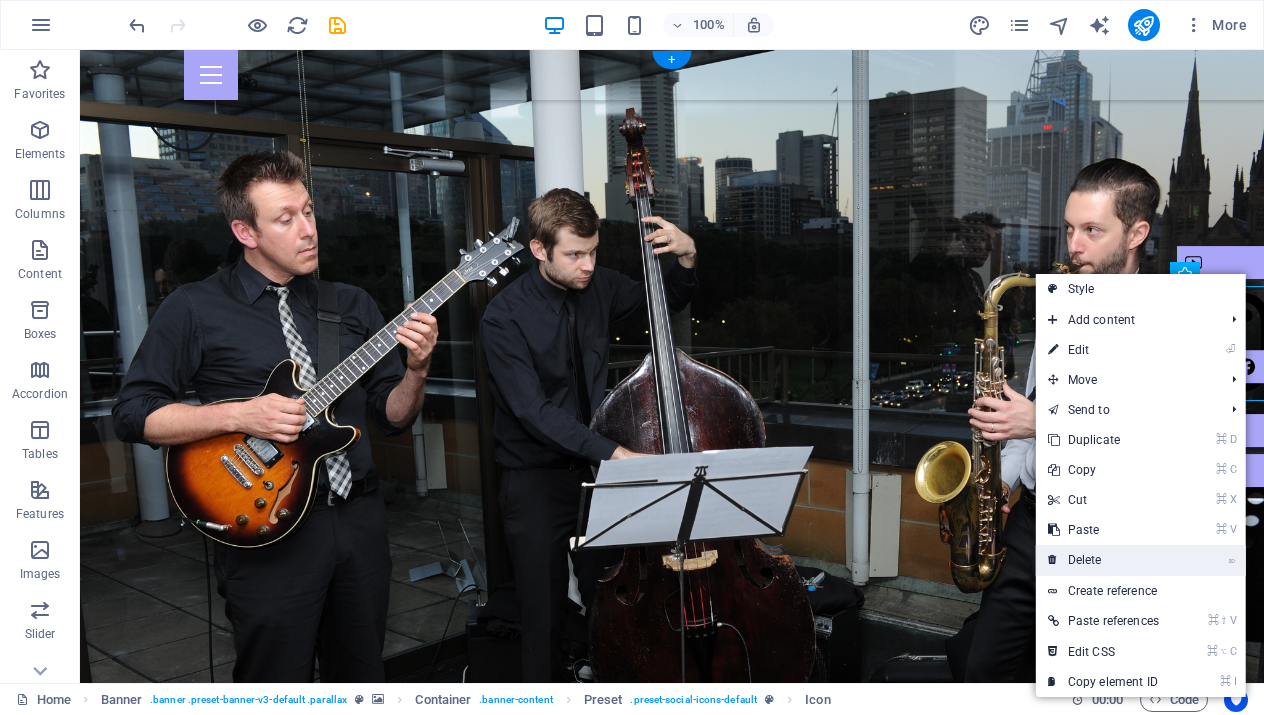 click on "⌦  Delete" at bounding box center [1103, 560] 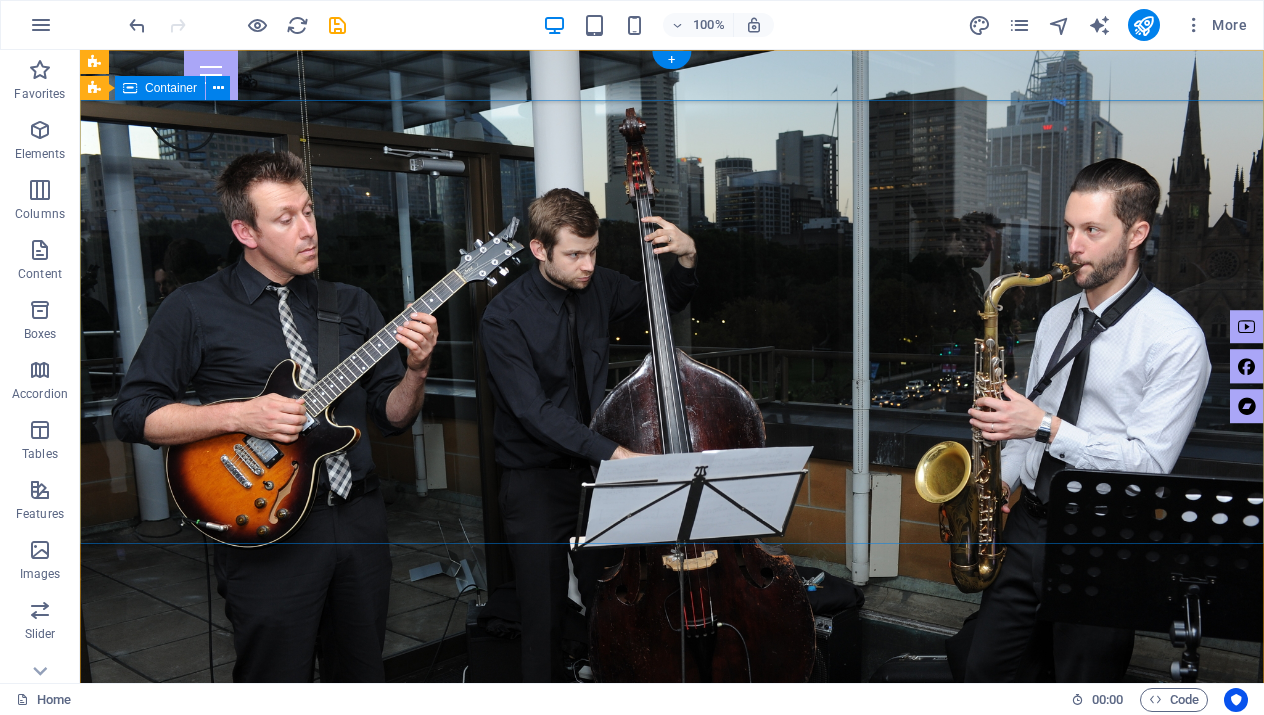 click on "jazz fever" at bounding box center (672, 975) 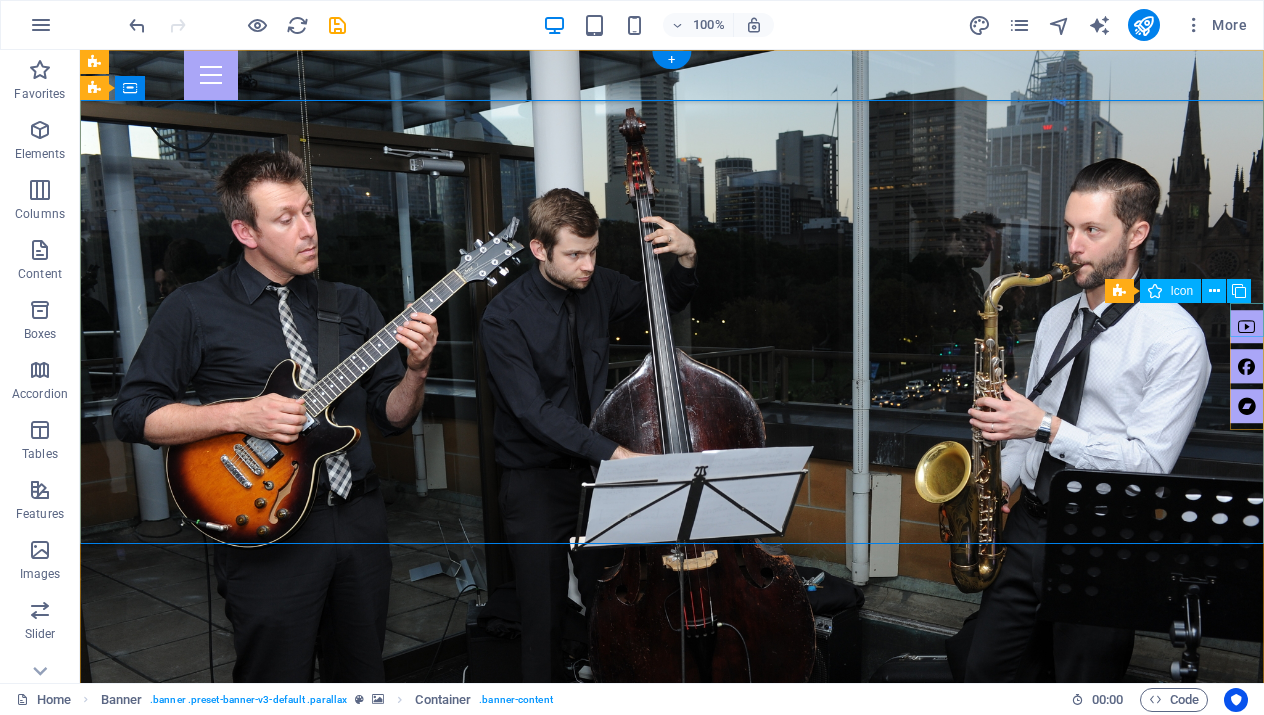 click at bounding box center [1247, 327] 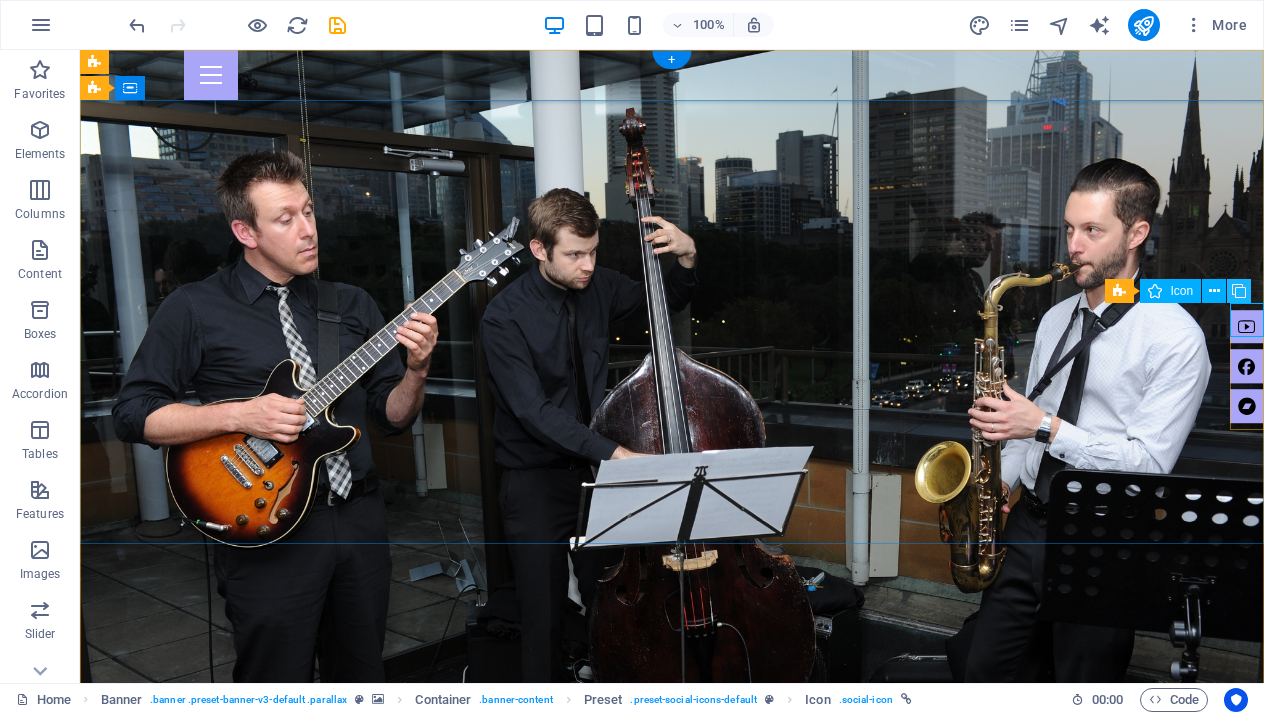 click at bounding box center (1239, 291) 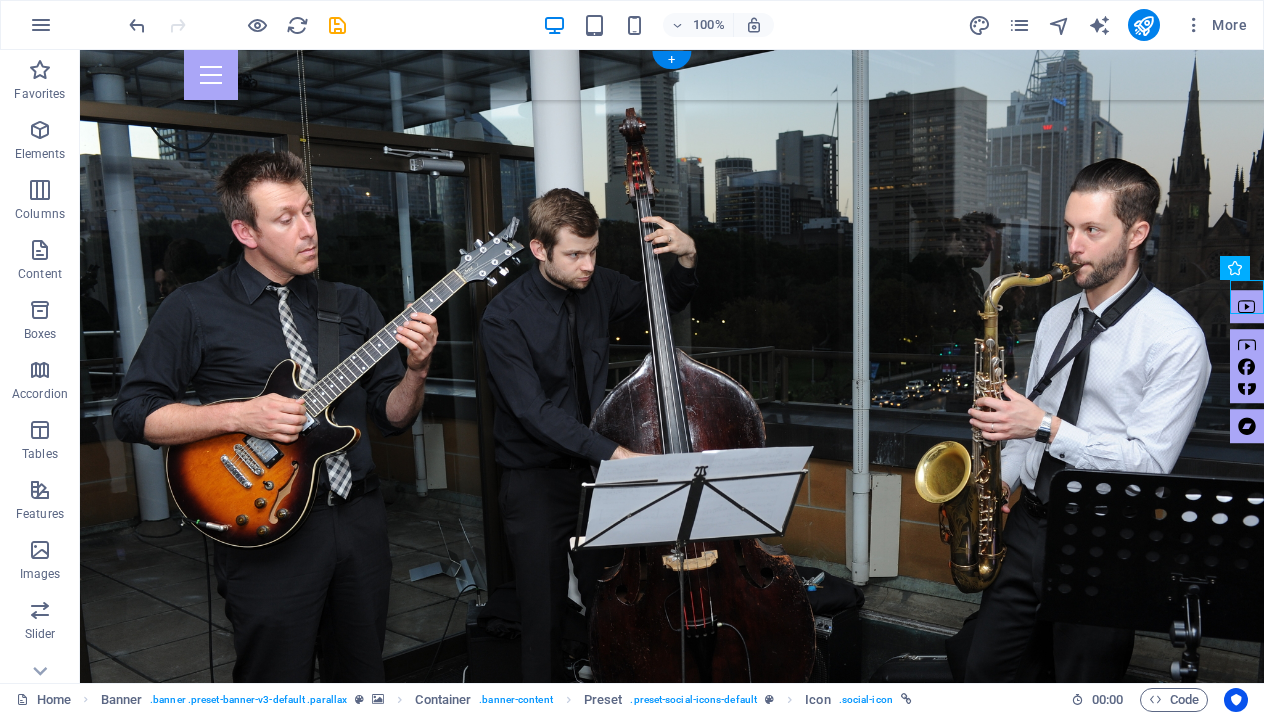 click at bounding box center (1247, 367) 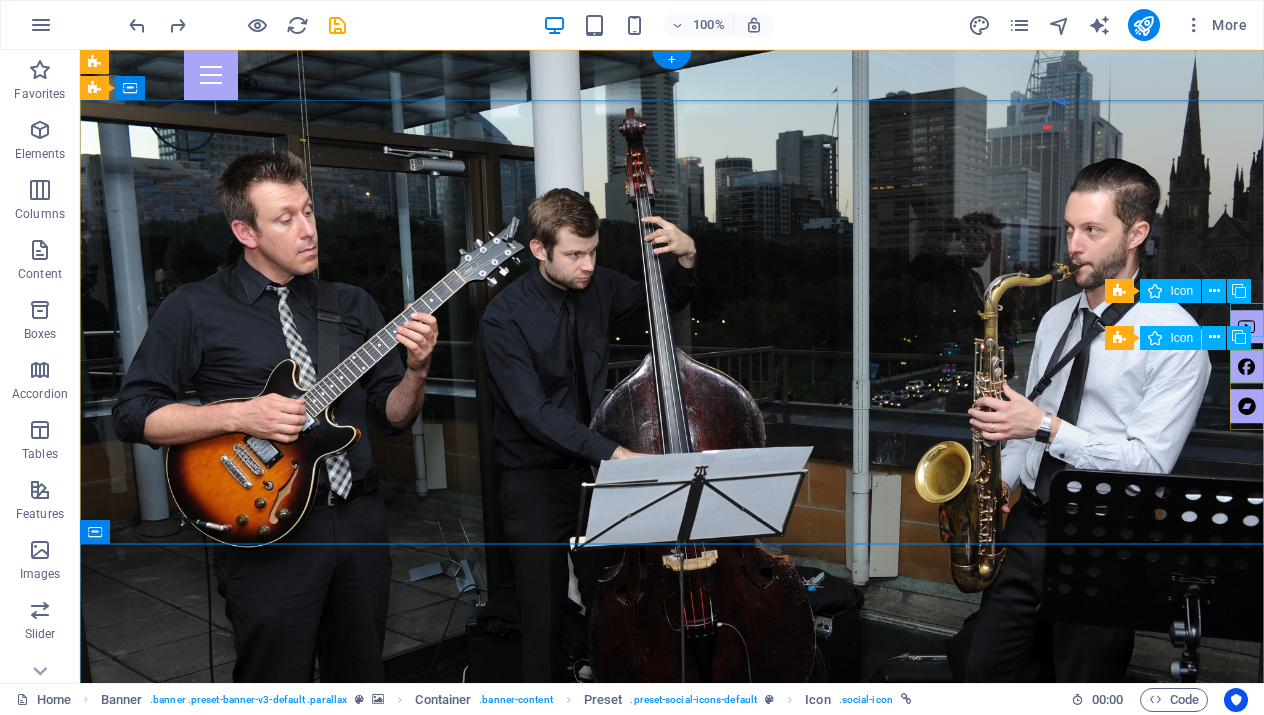 click on "Icon" at bounding box center (1170, 338) 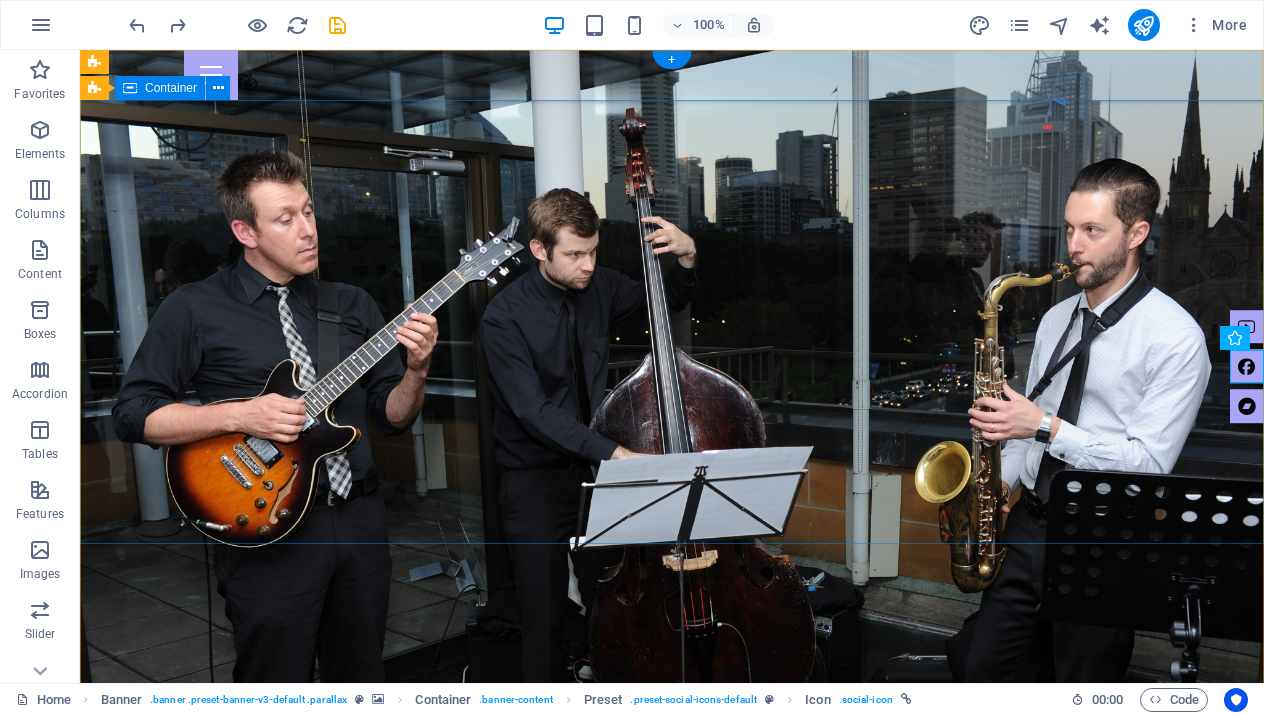 click on "jazz fever" at bounding box center [672, 975] 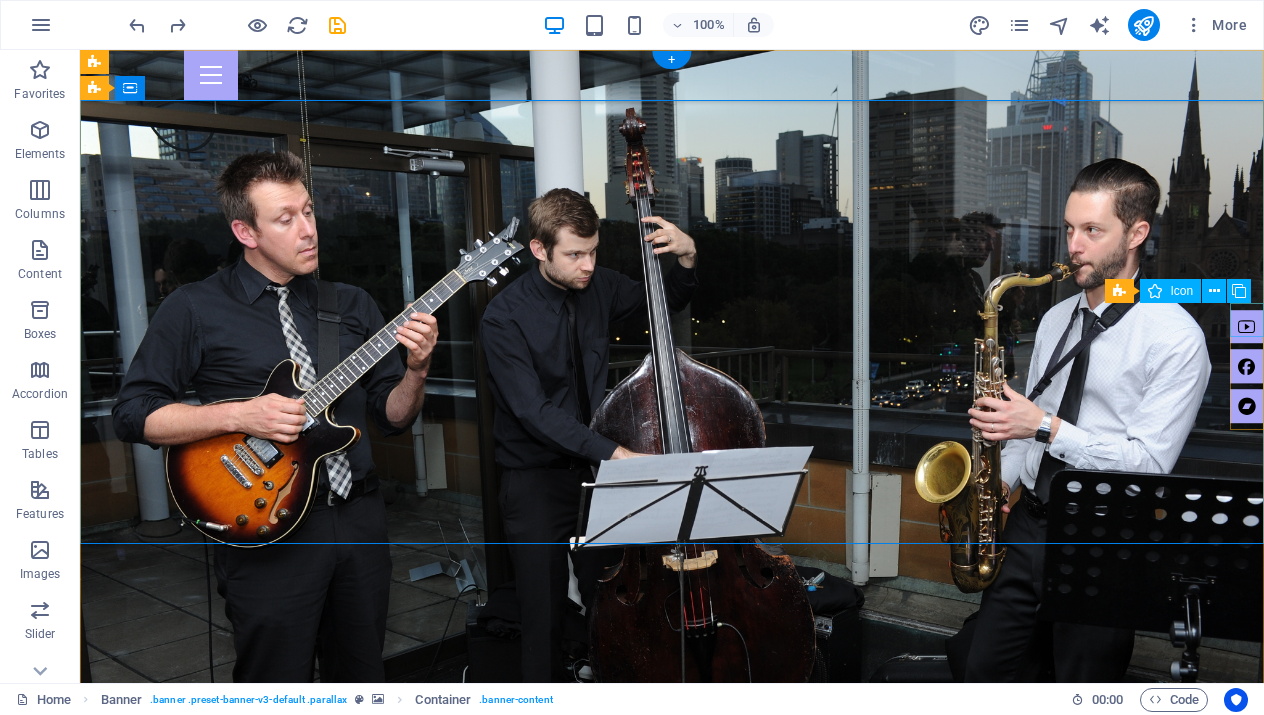 click at bounding box center (1247, 327) 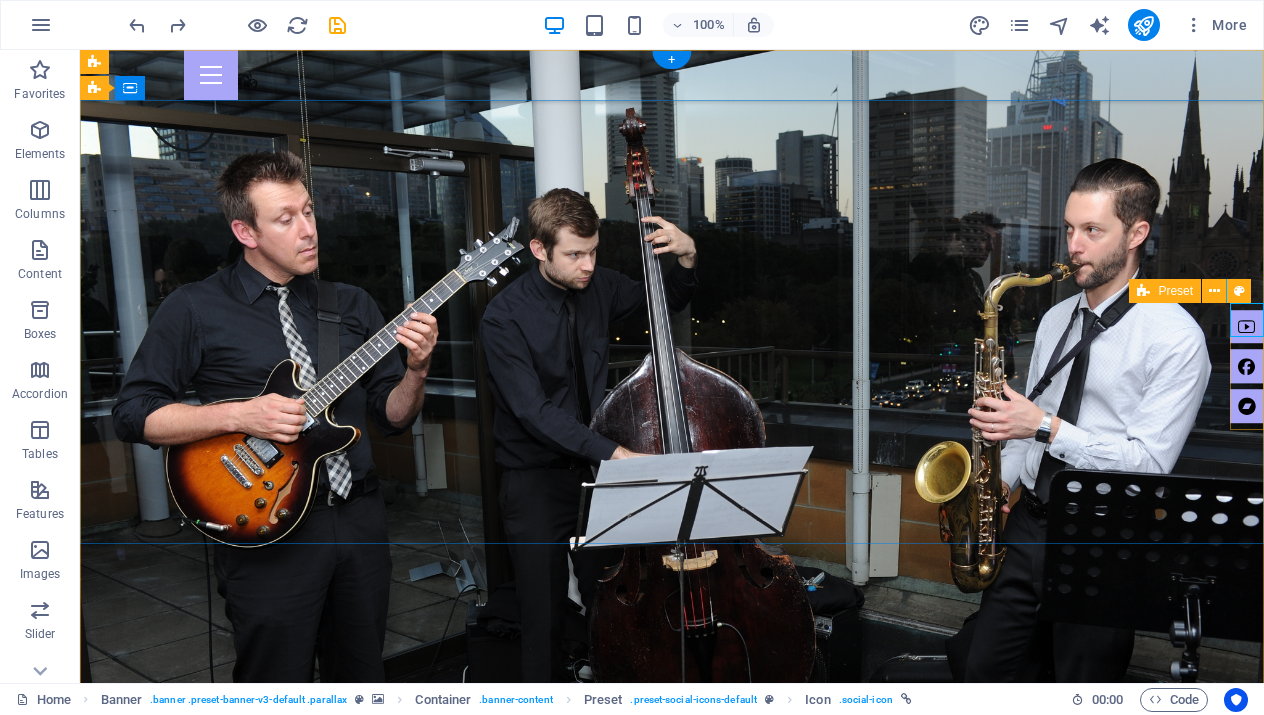 click at bounding box center [1247, 367] 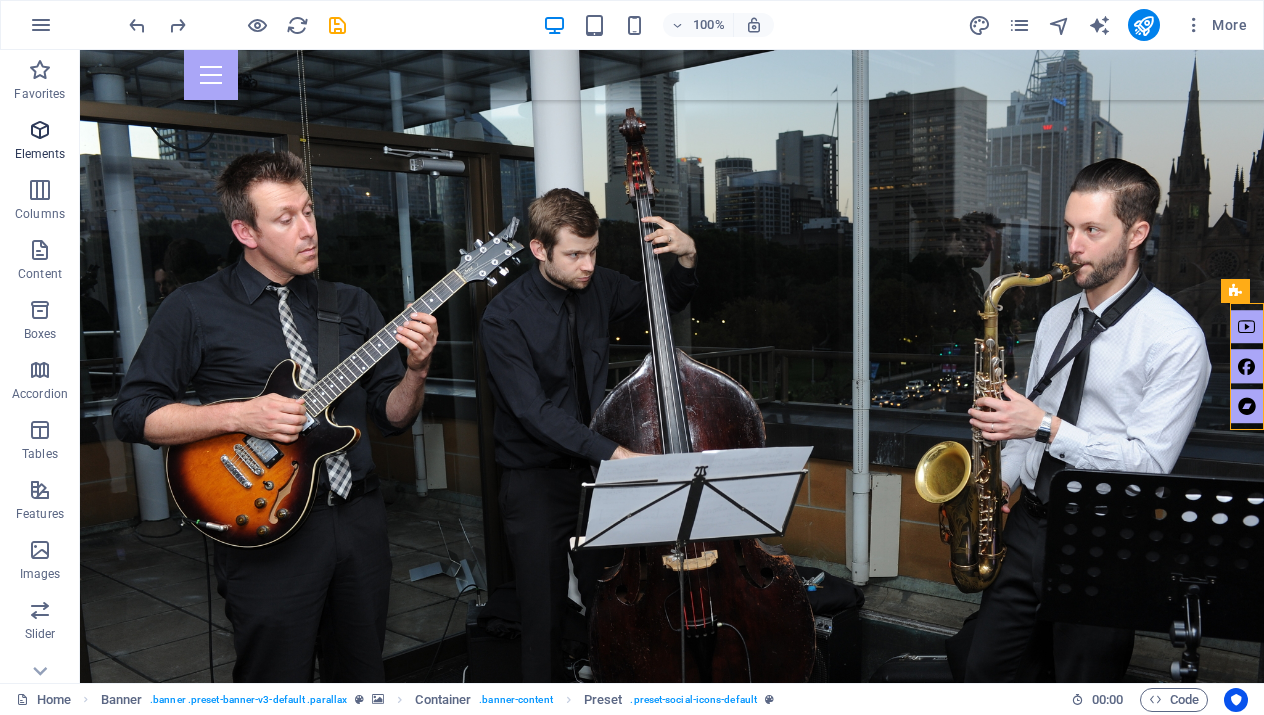 click at bounding box center (40, 130) 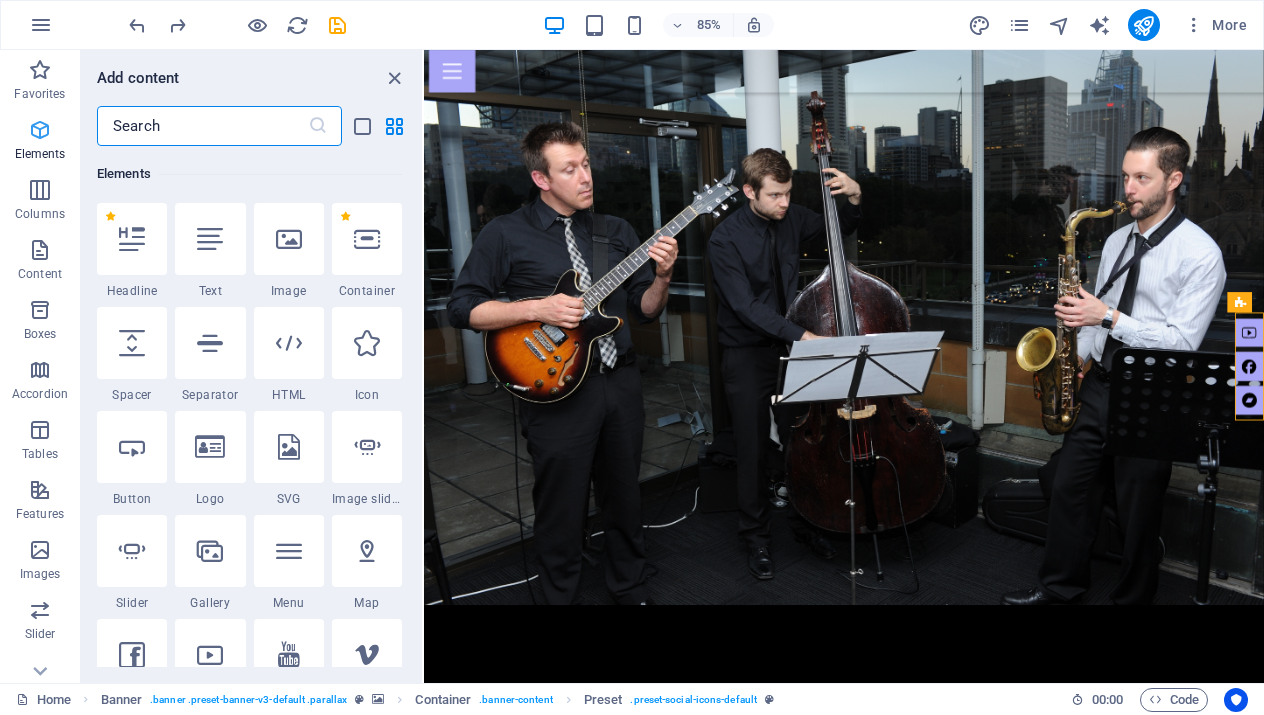 scroll, scrollTop: 213, scrollLeft: 0, axis: vertical 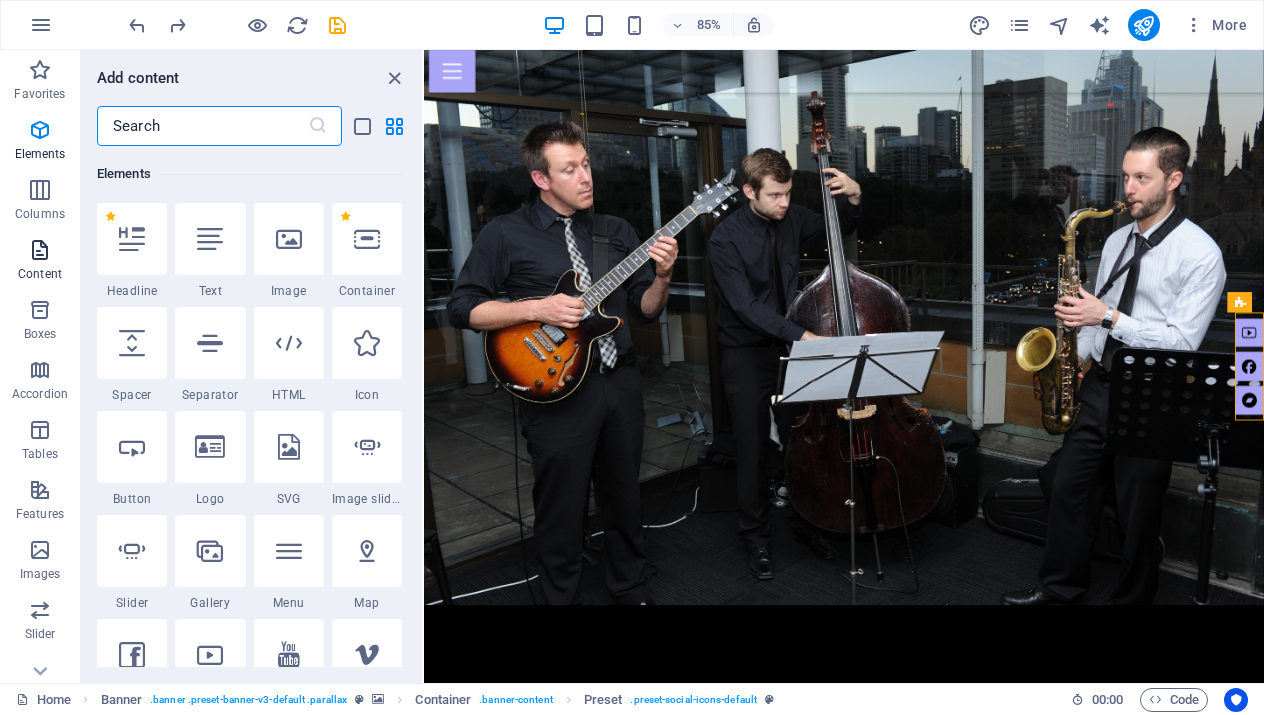 click at bounding box center (40, 250) 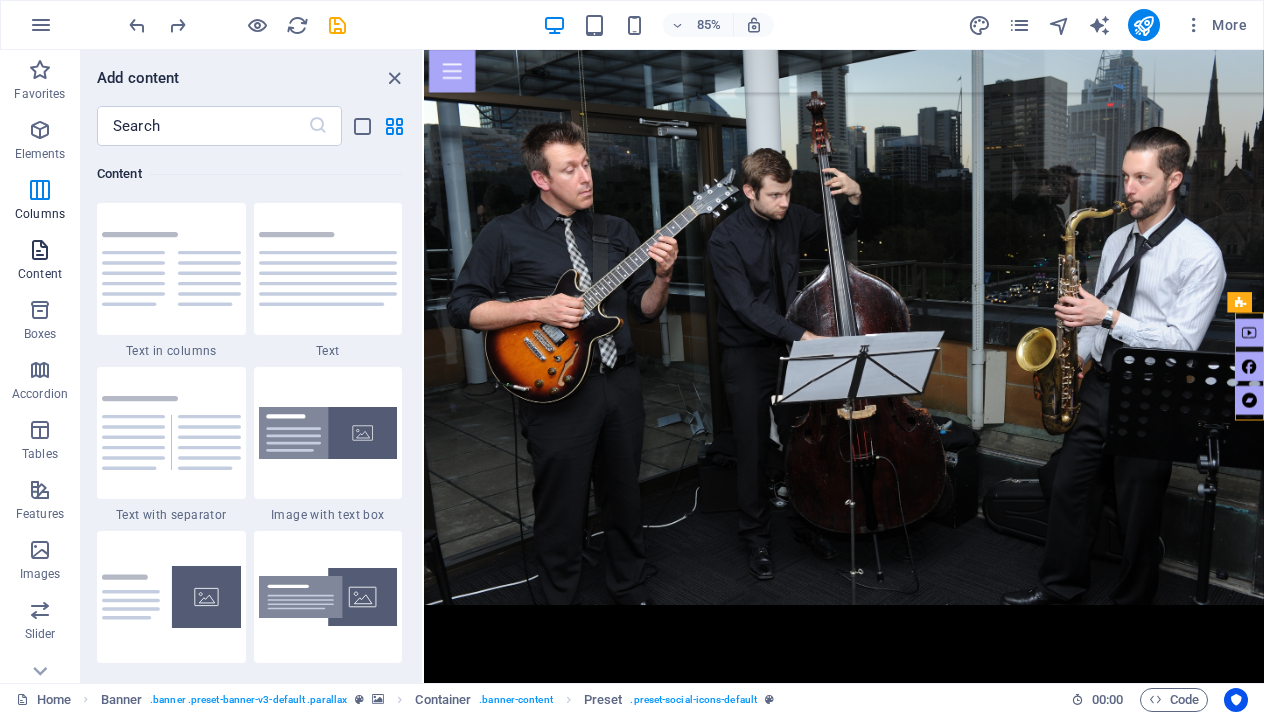 scroll, scrollTop: 3499, scrollLeft: 0, axis: vertical 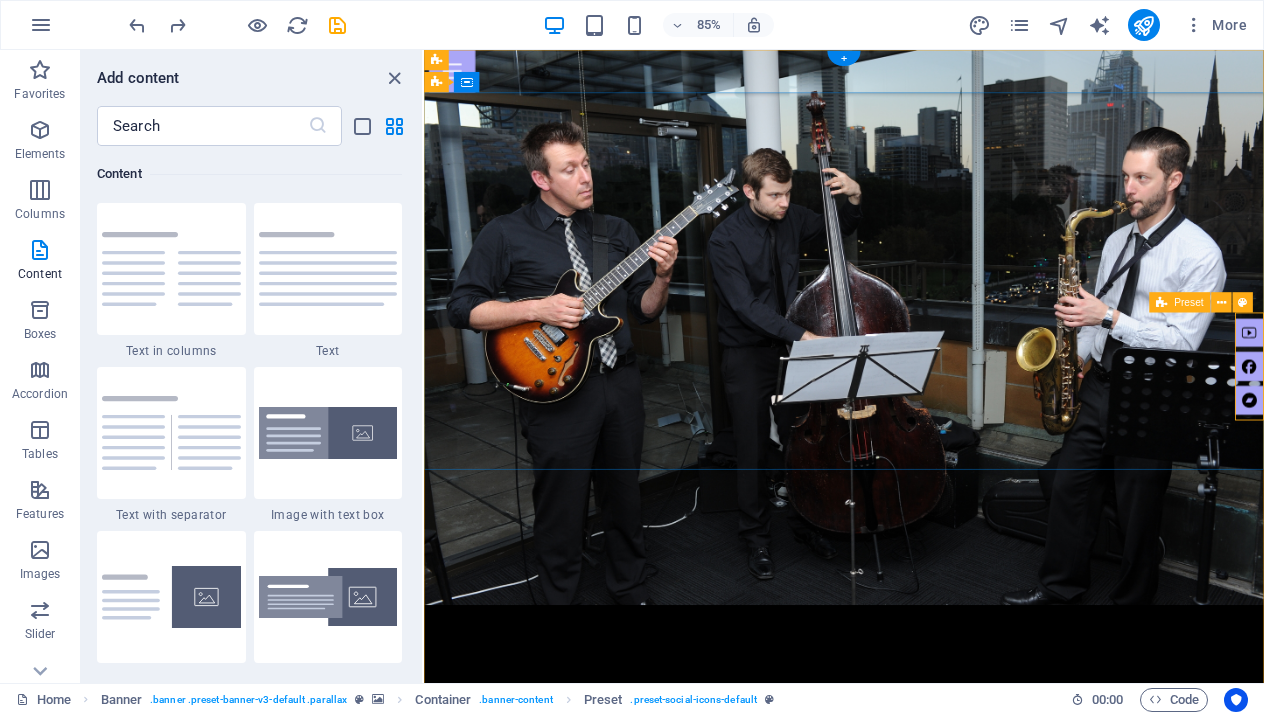 click at bounding box center [1395, 423] 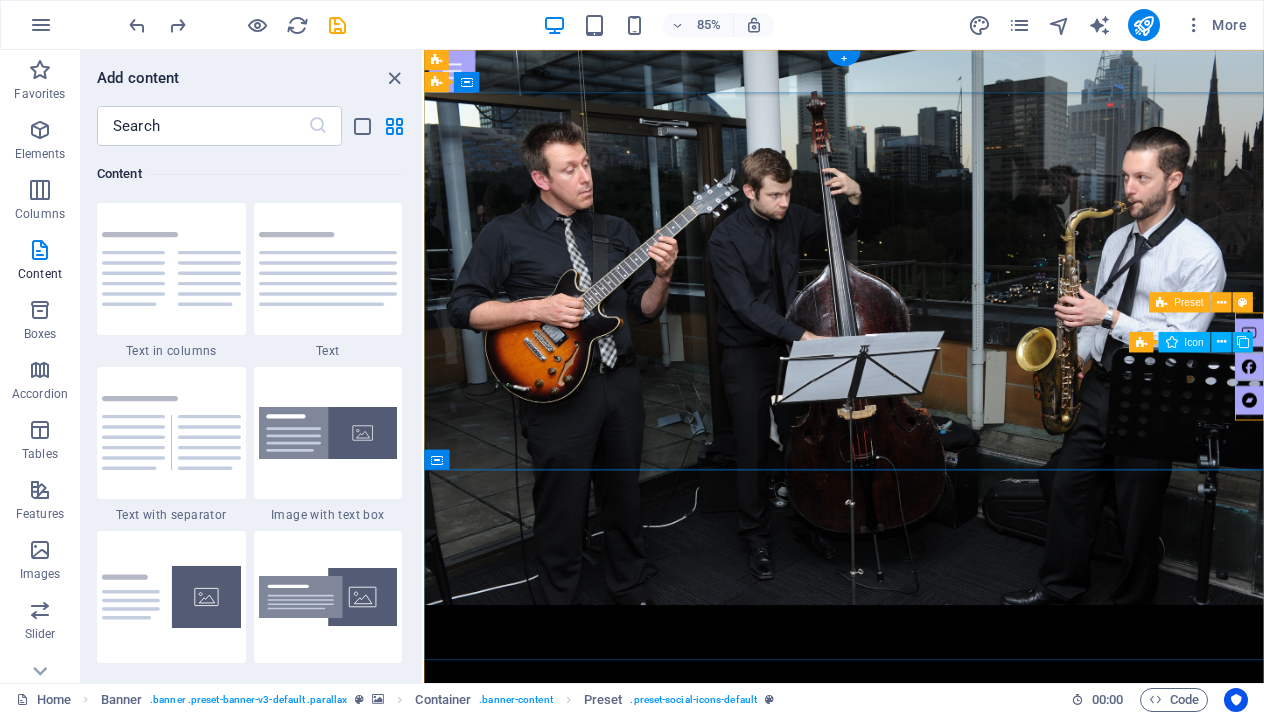 click on "Preset   Icon" at bounding box center (1196, 342) 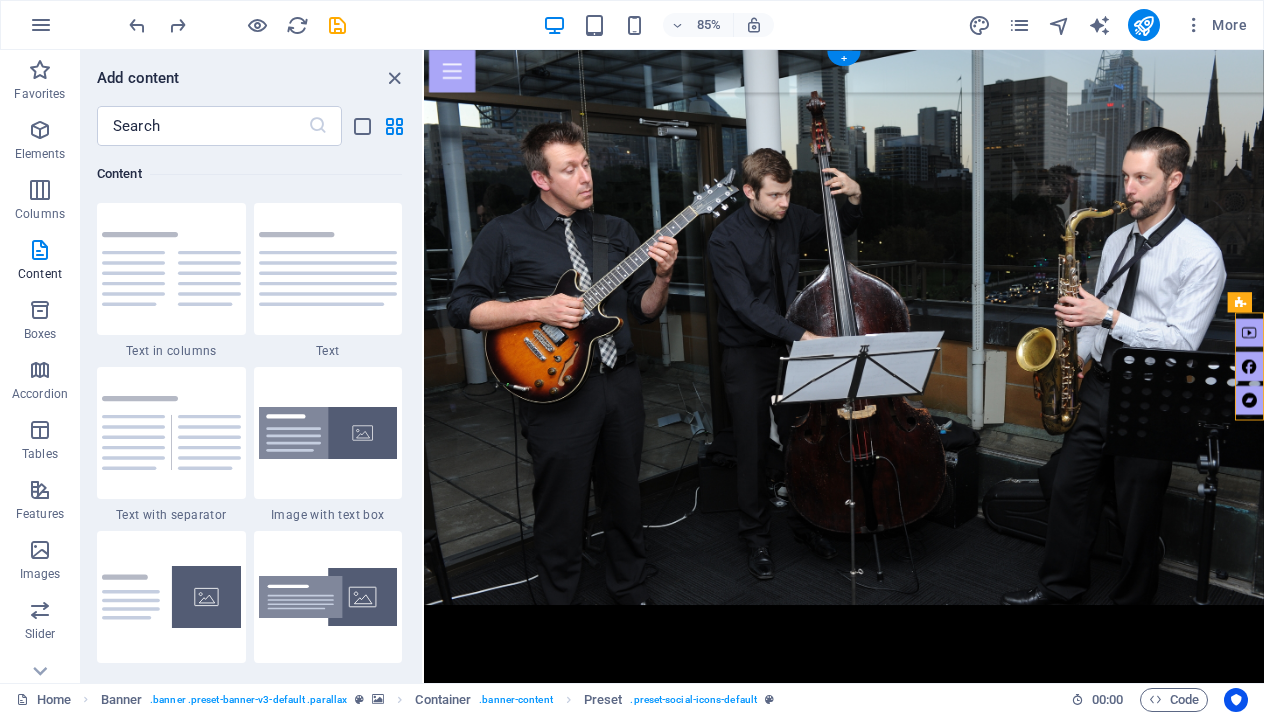 click at bounding box center (1395, 463) 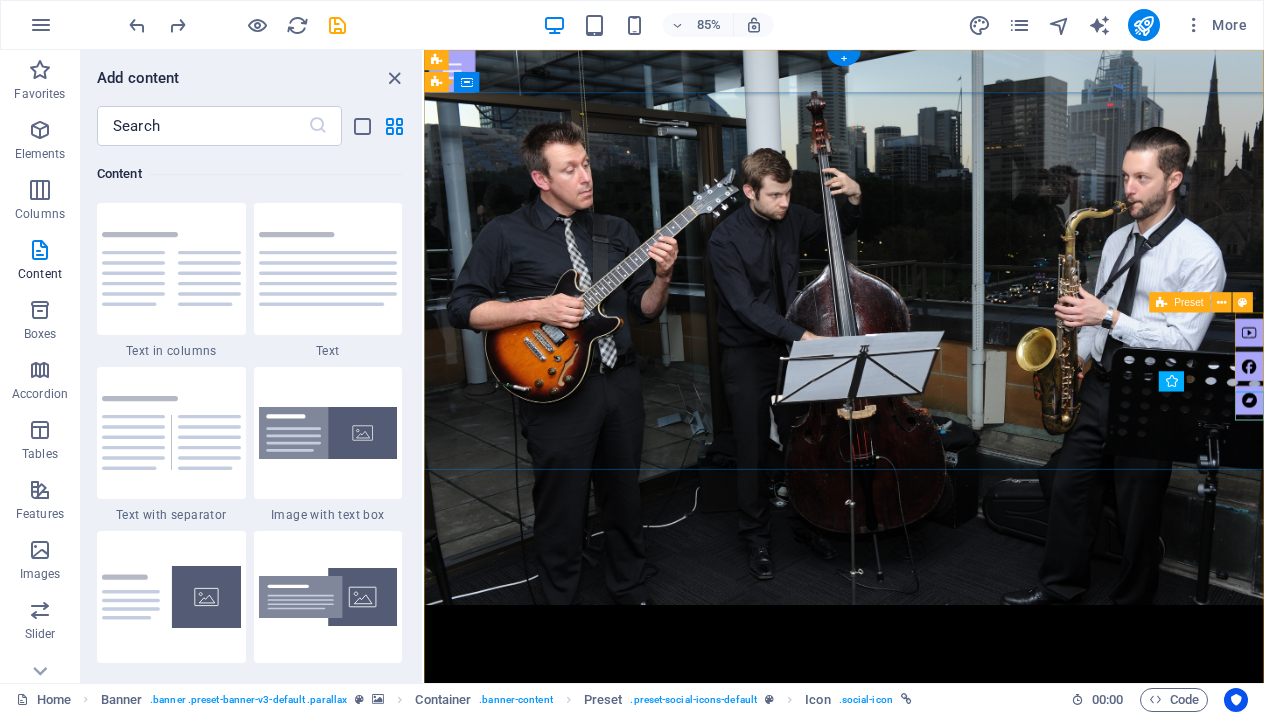 click at bounding box center (1395, 423) 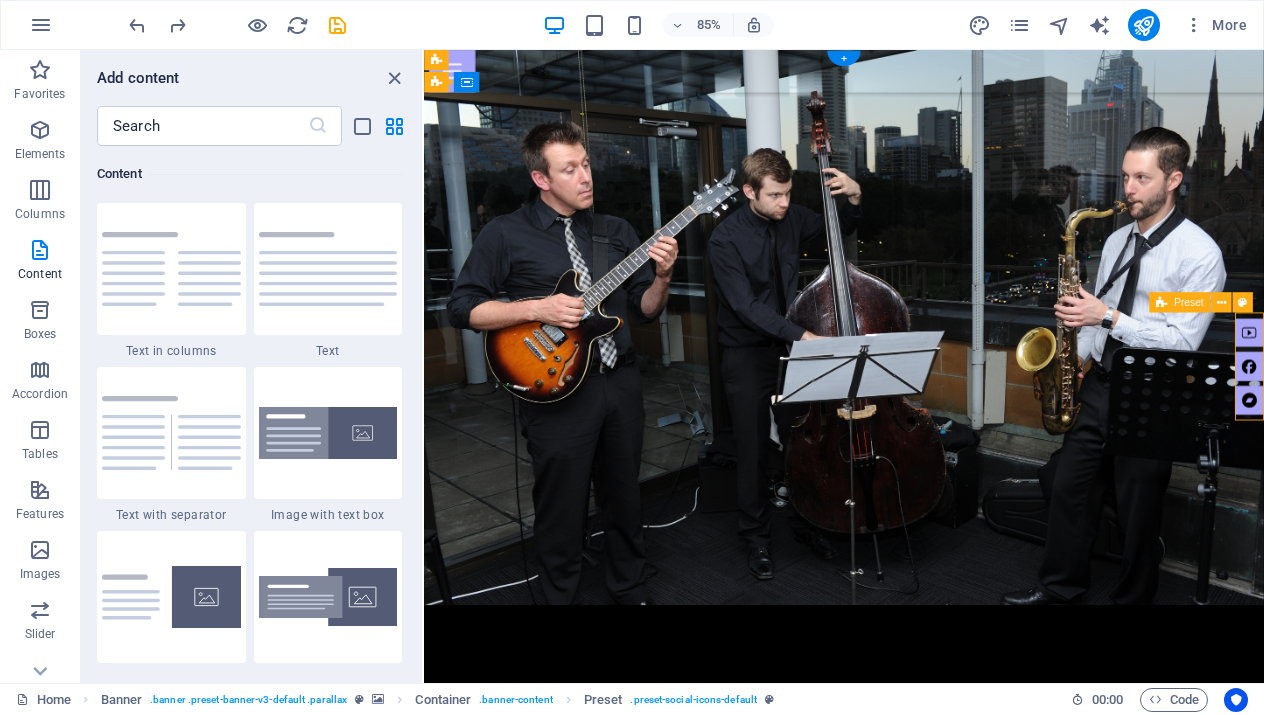 click at bounding box center (1395, 423) 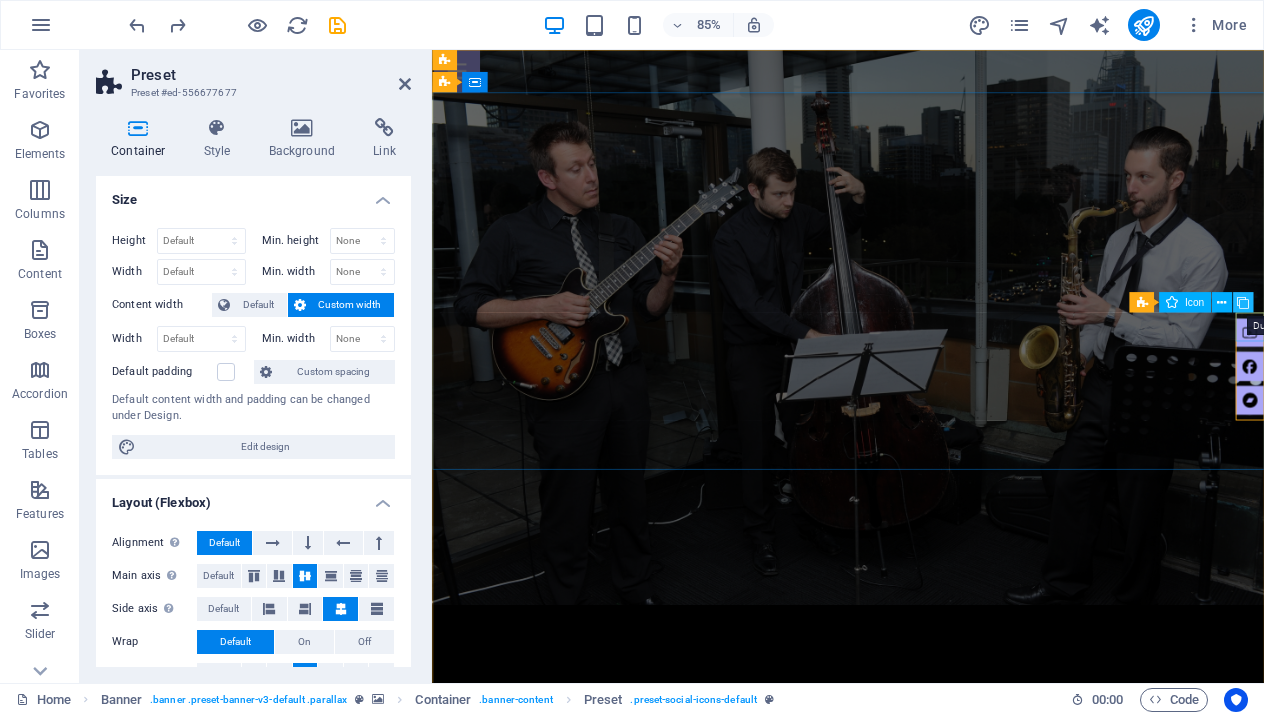 click at bounding box center (1243, 303) 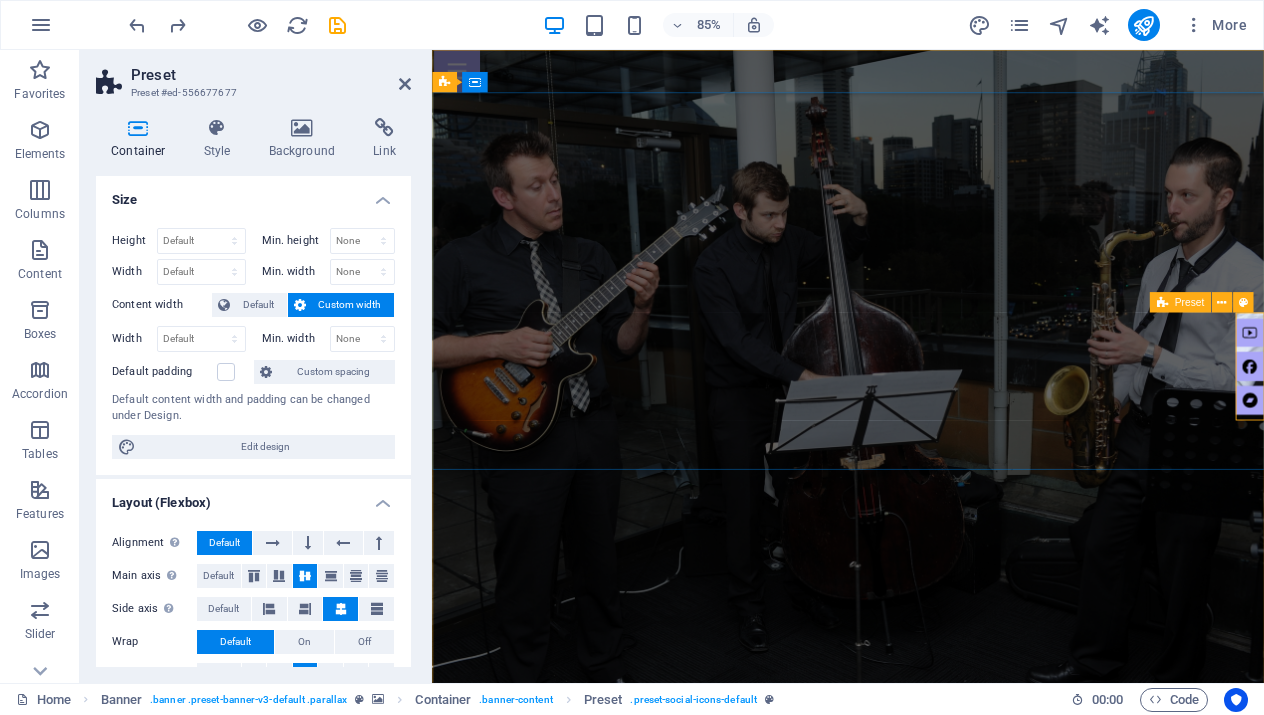 click at bounding box center [1394, 423] 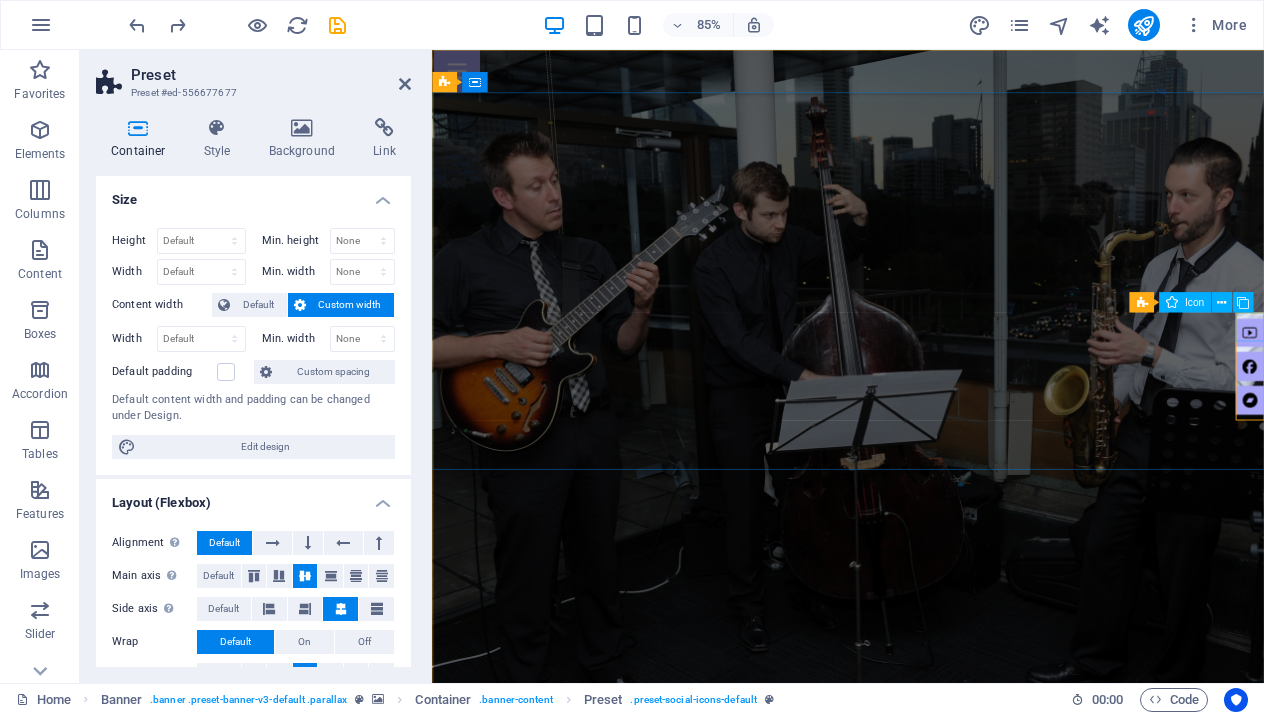 click at bounding box center [1394, 383] 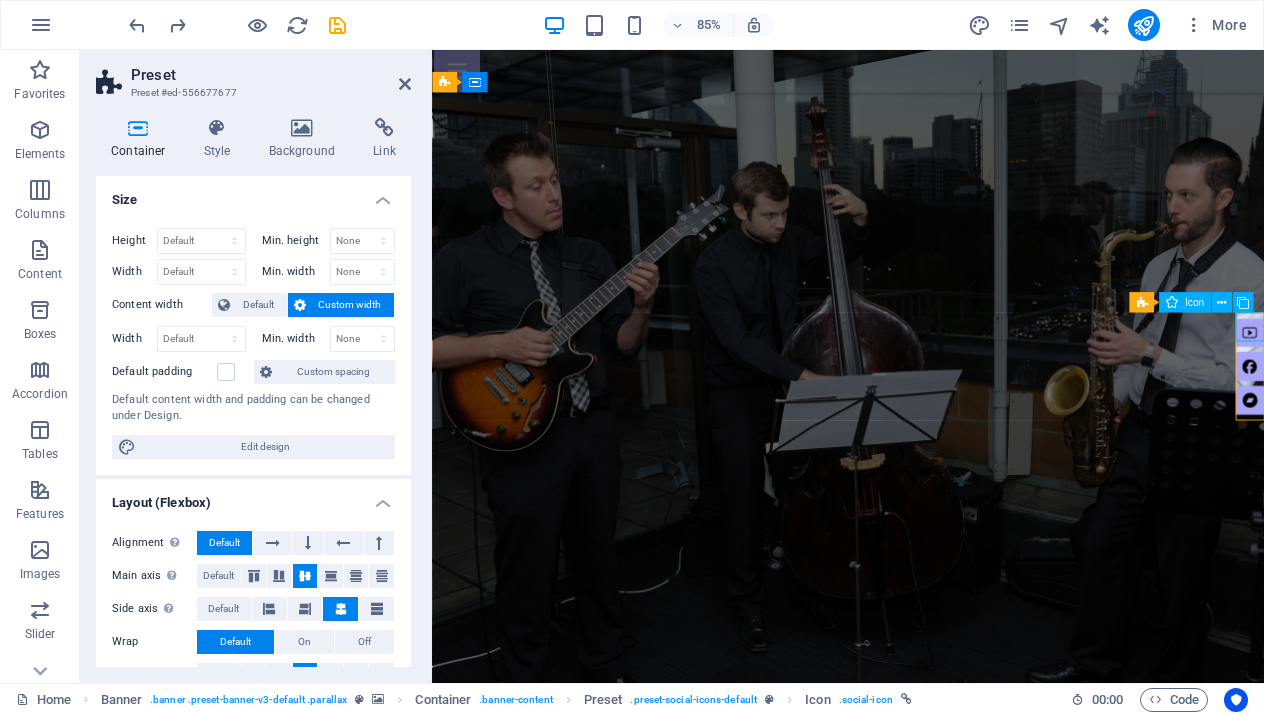 click at bounding box center (1394, 383) 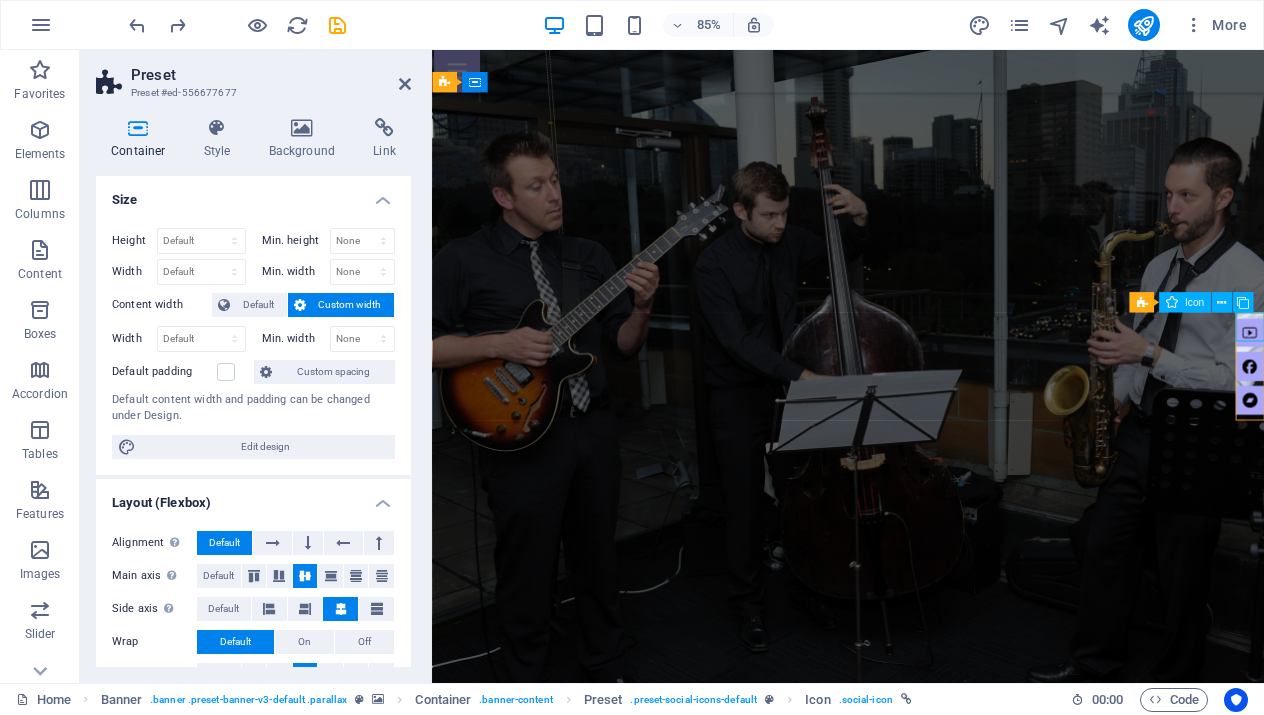 select on "xMidYMid" 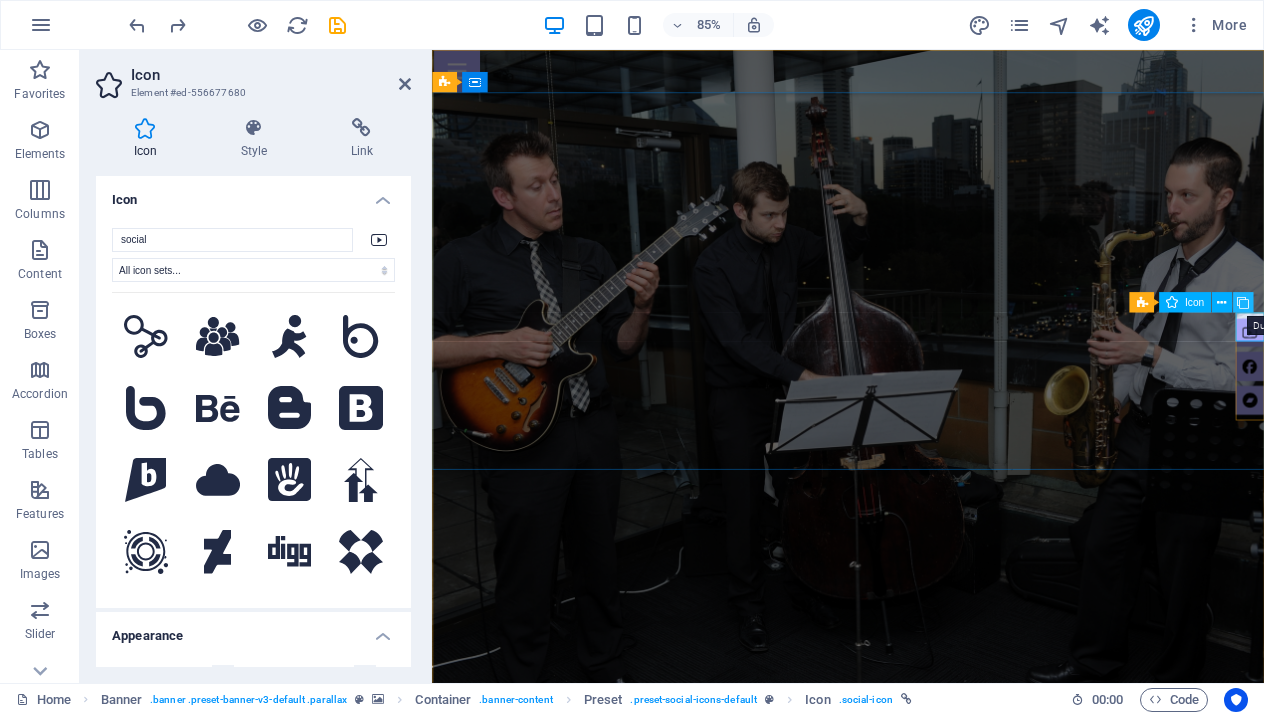 click at bounding box center (1243, 303) 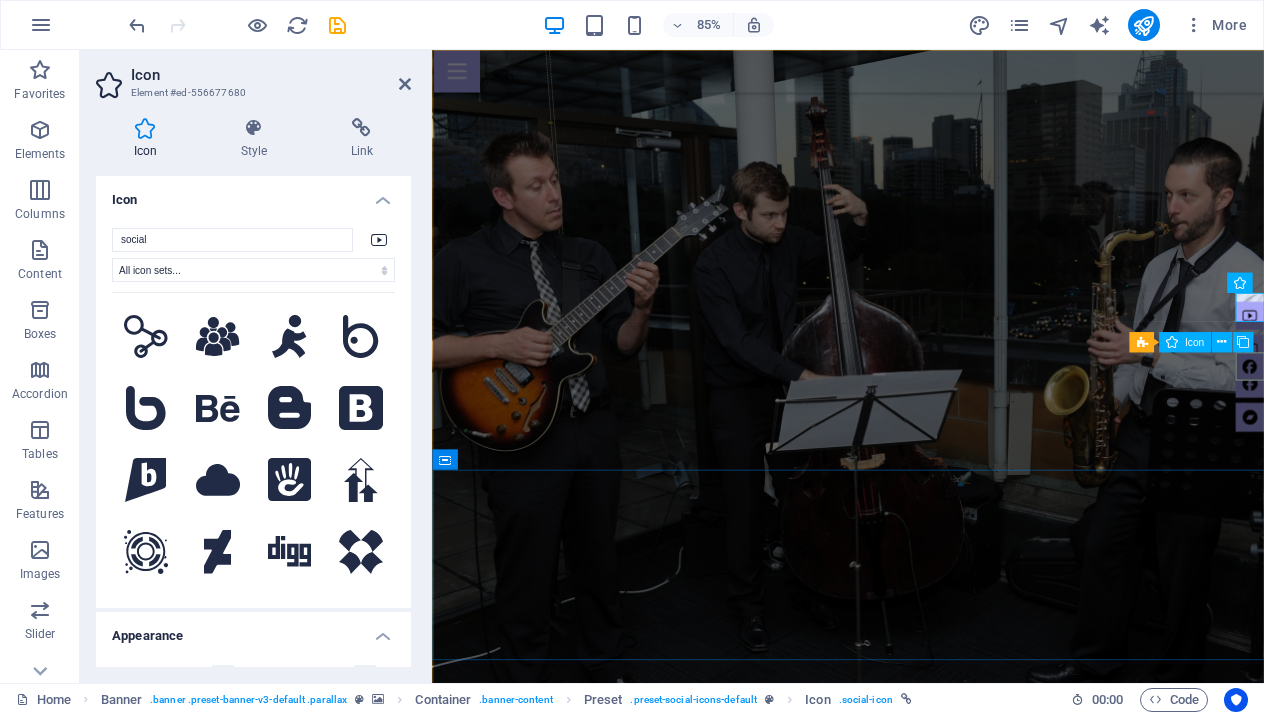 click at bounding box center [1394, 423] 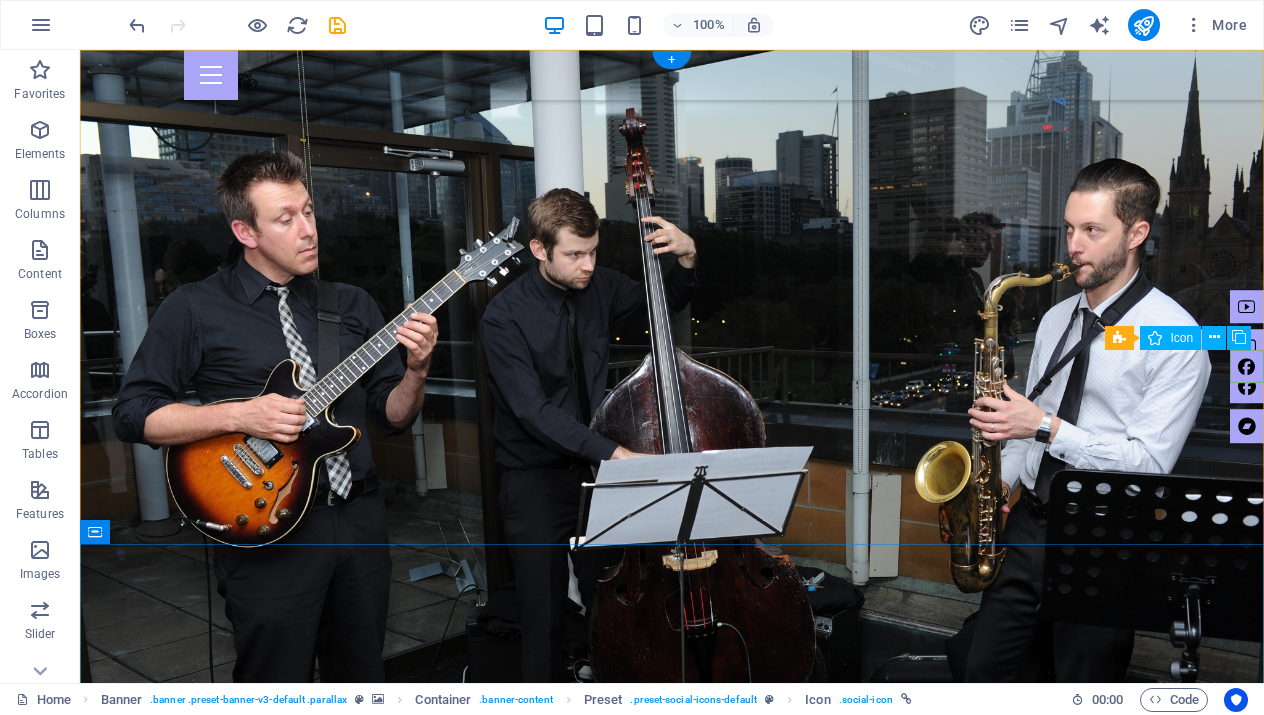 click at bounding box center [1247, 367] 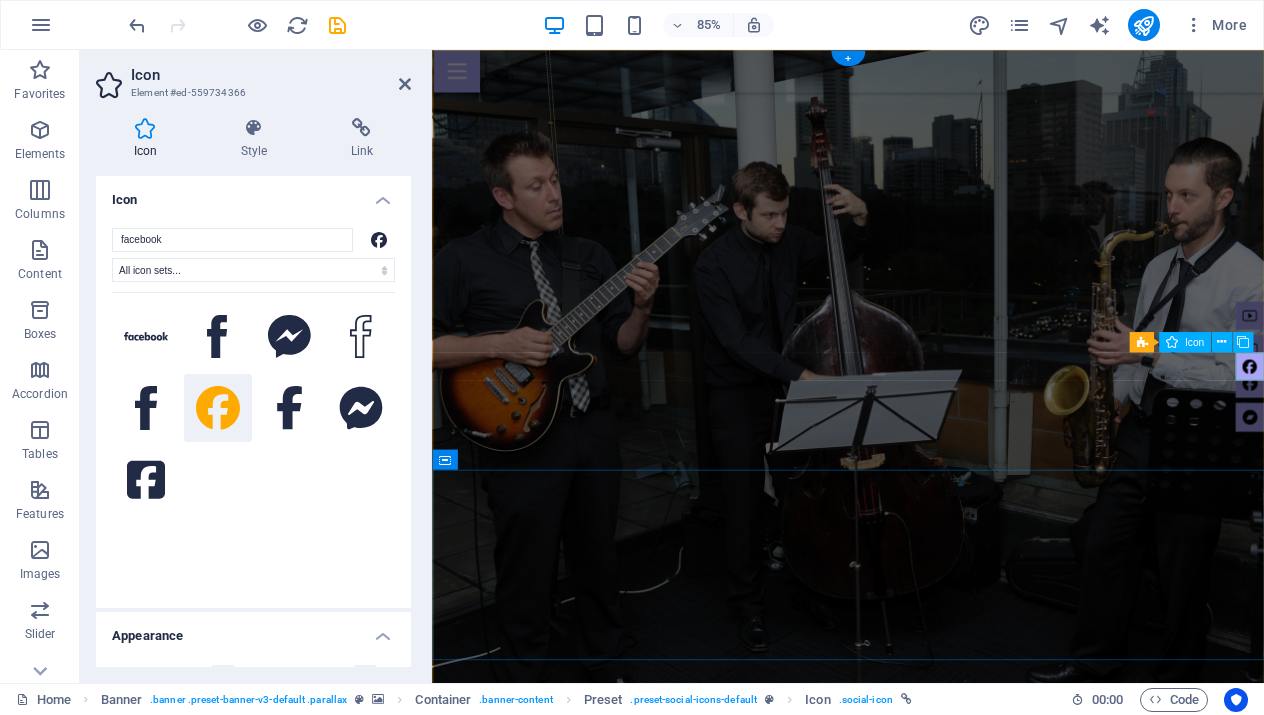 click at bounding box center [1394, 423] 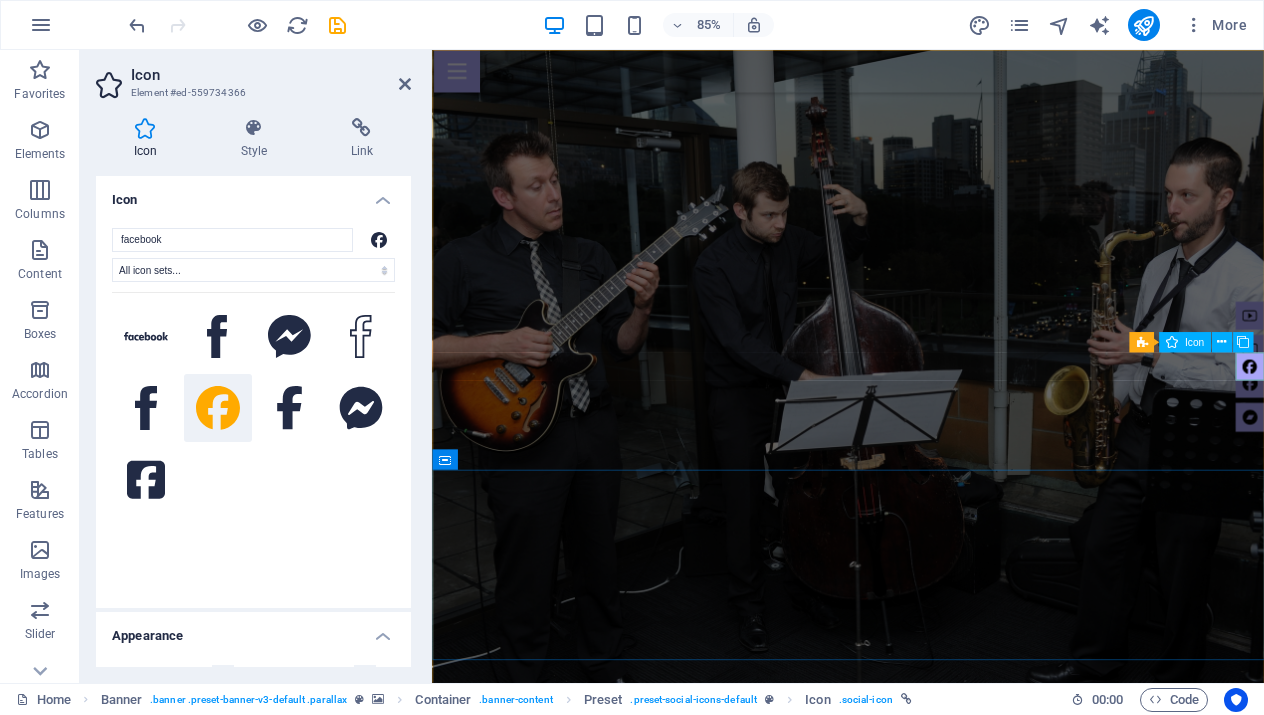 click at bounding box center (1394, 423) 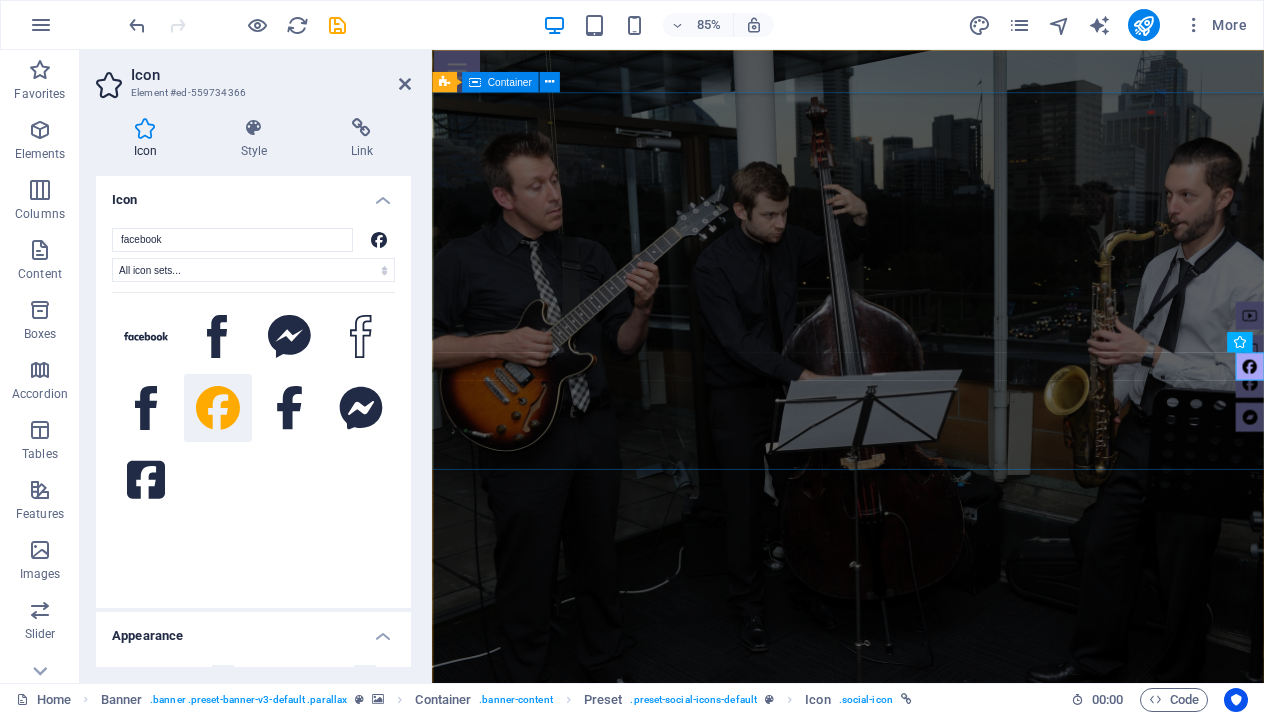 click on "jazz fever" at bounding box center [921, 1070] 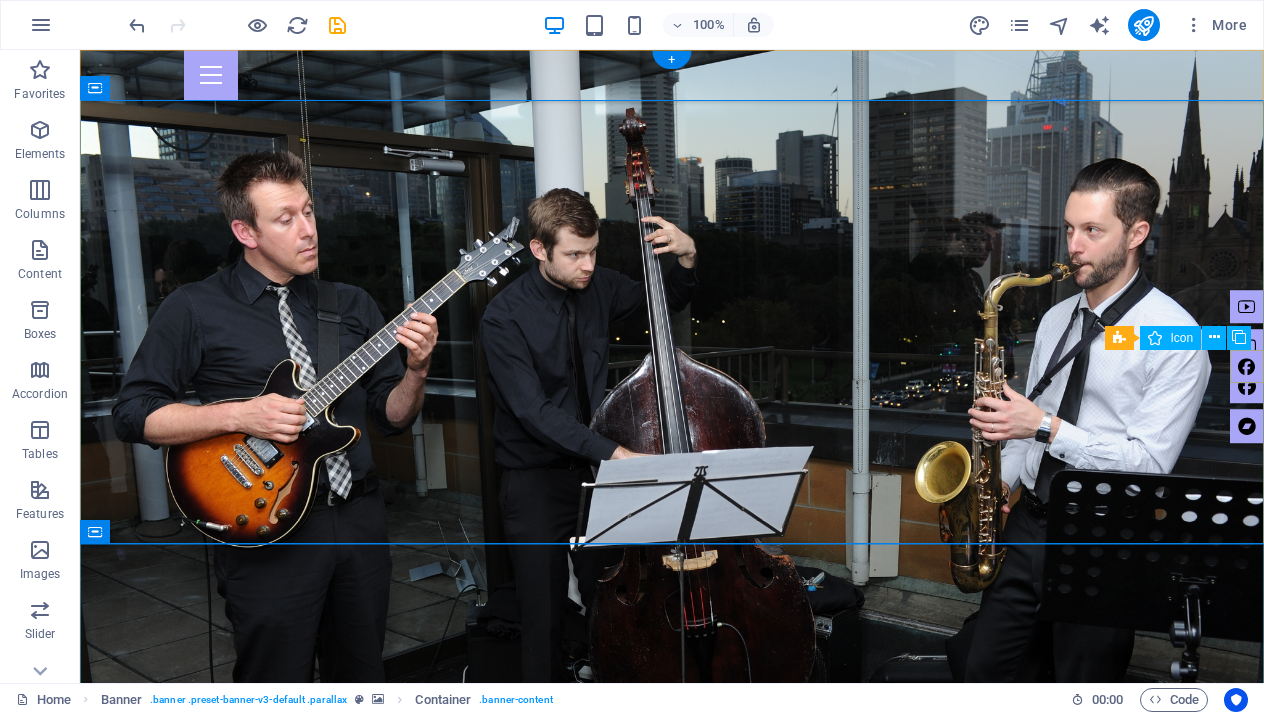 click at bounding box center [1247, 367] 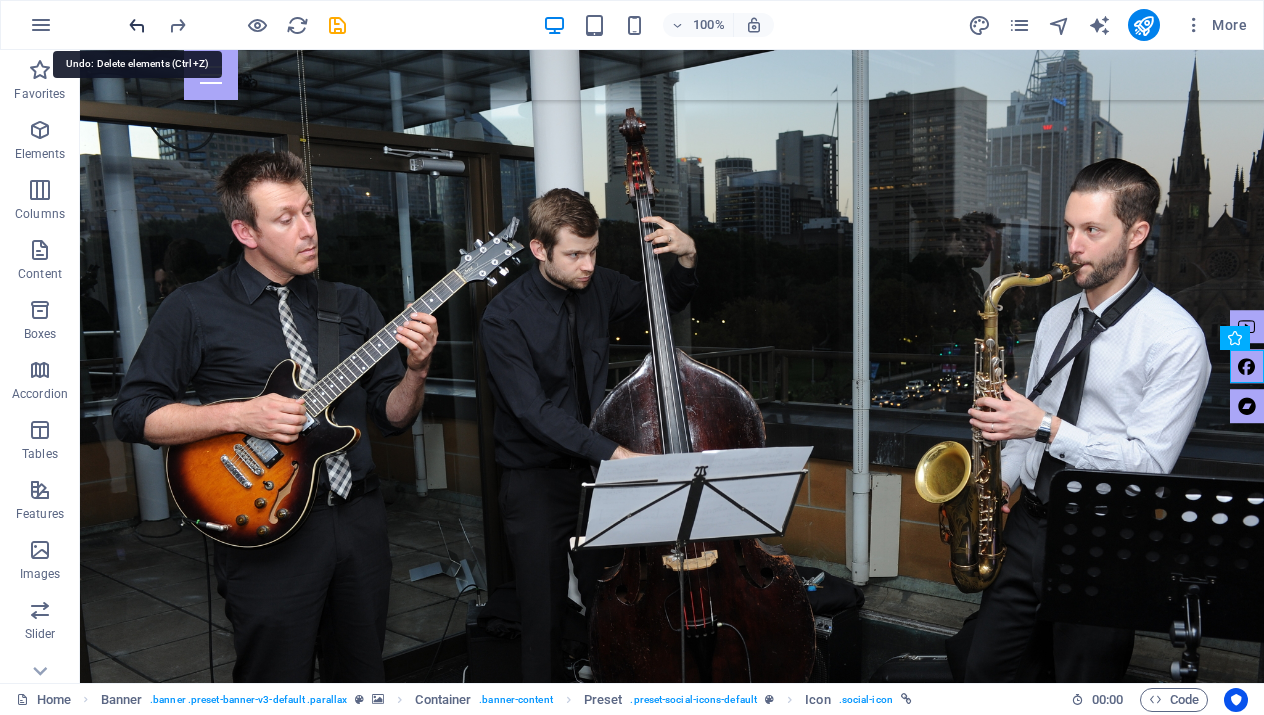 click at bounding box center [137, 25] 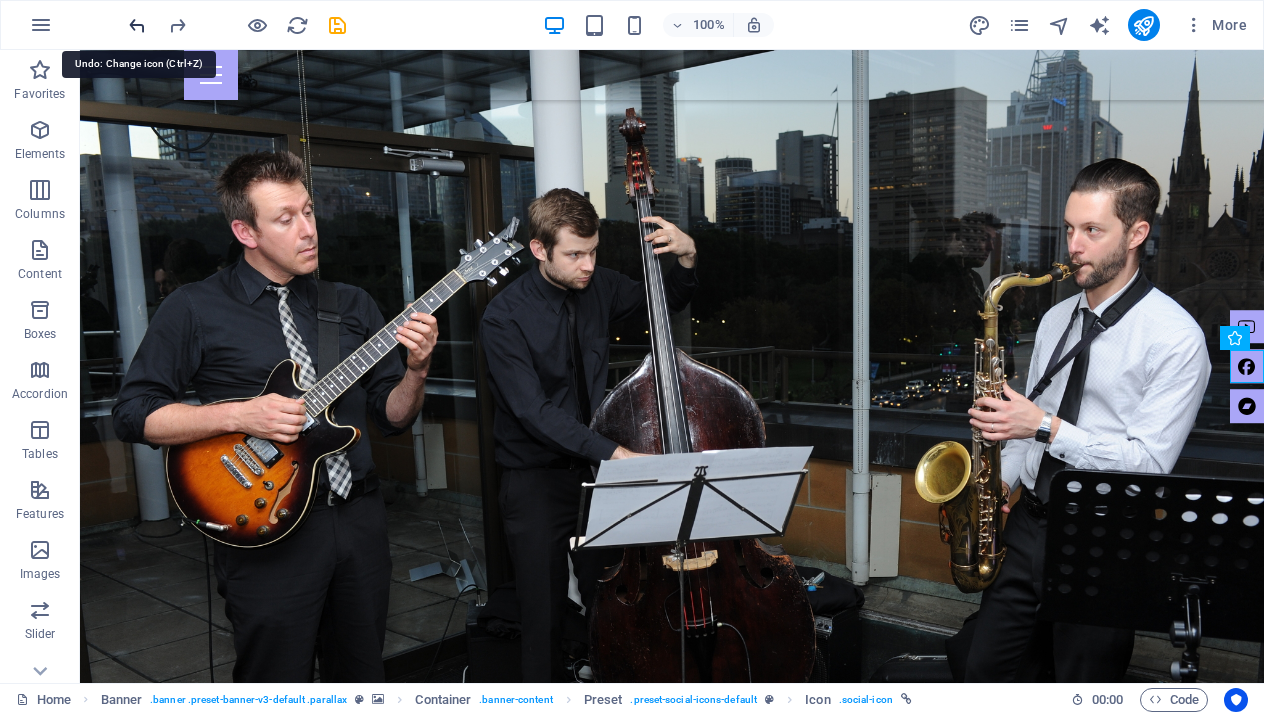 click at bounding box center (137, 25) 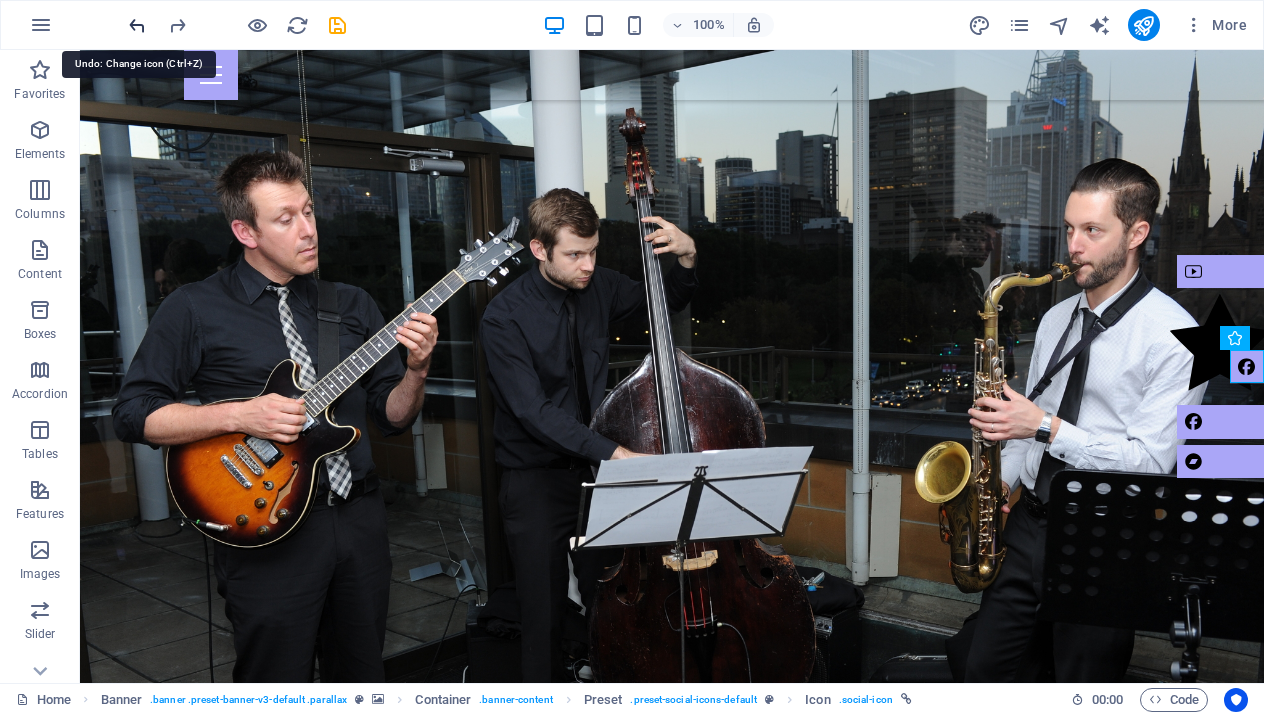 click at bounding box center (137, 25) 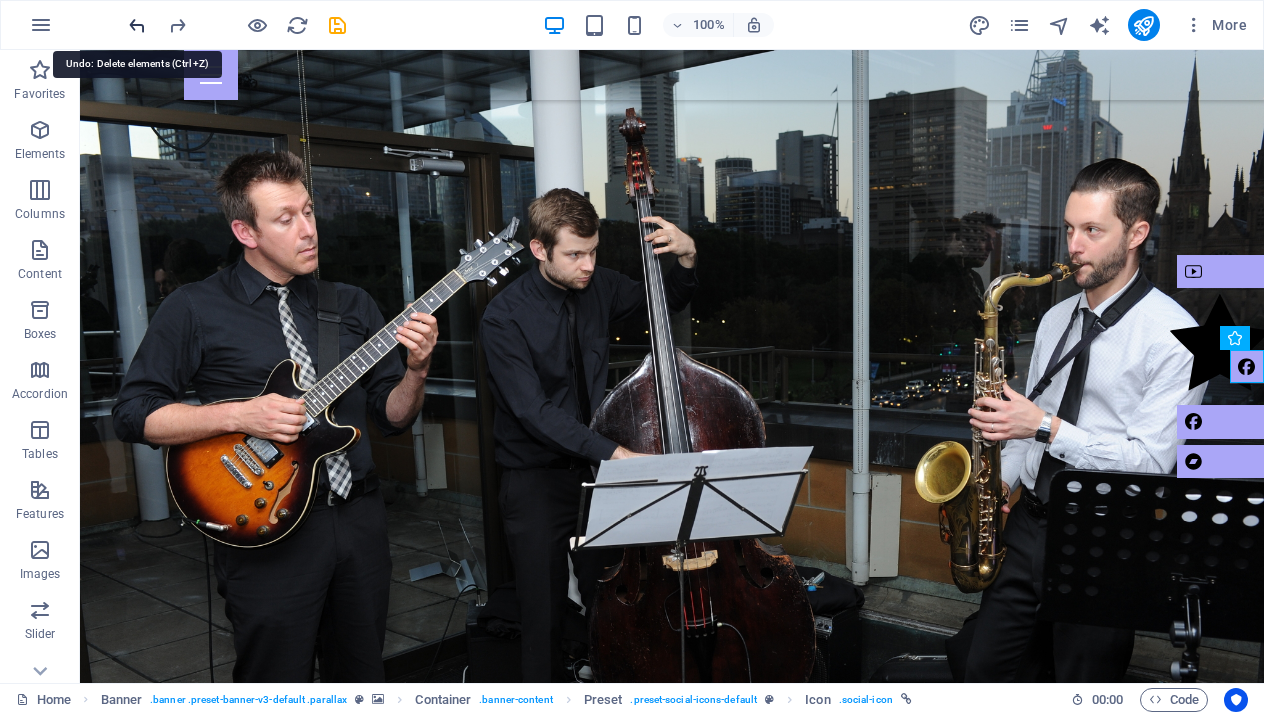 click at bounding box center [137, 25] 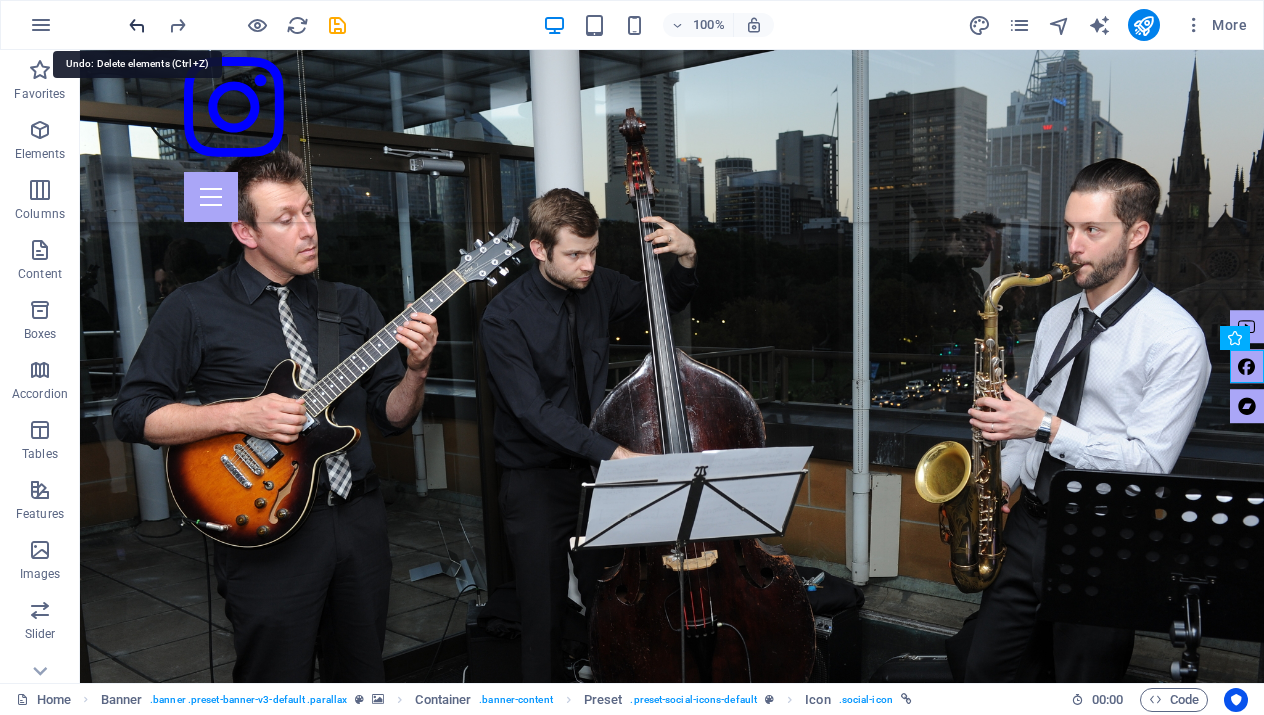click at bounding box center [137, 25] 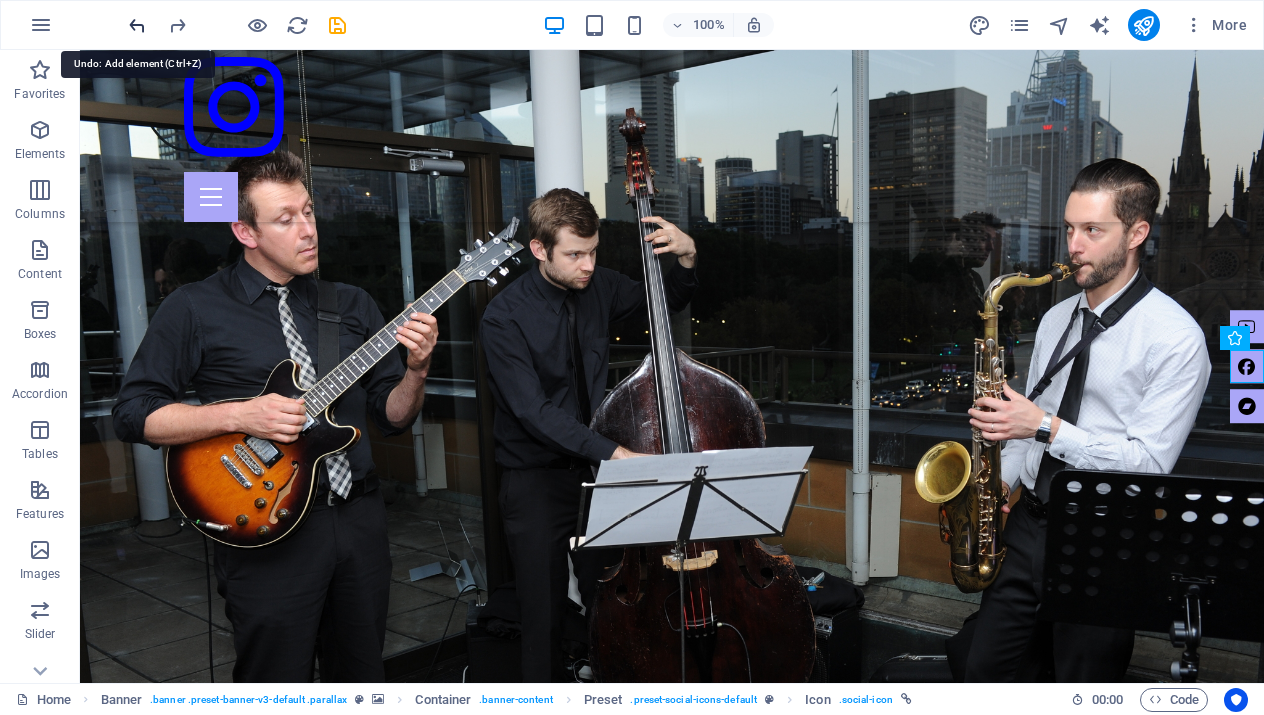 click at bounding box center [137, 25] 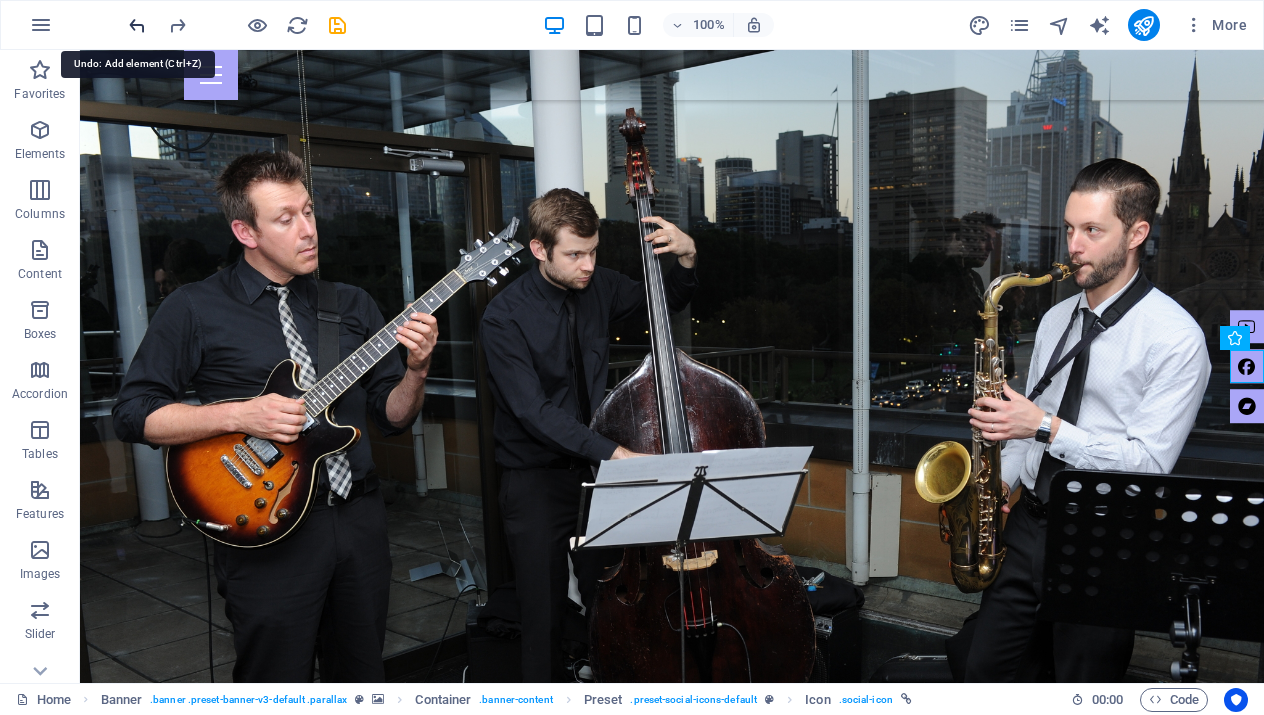 click at bounding box center [237, 25] 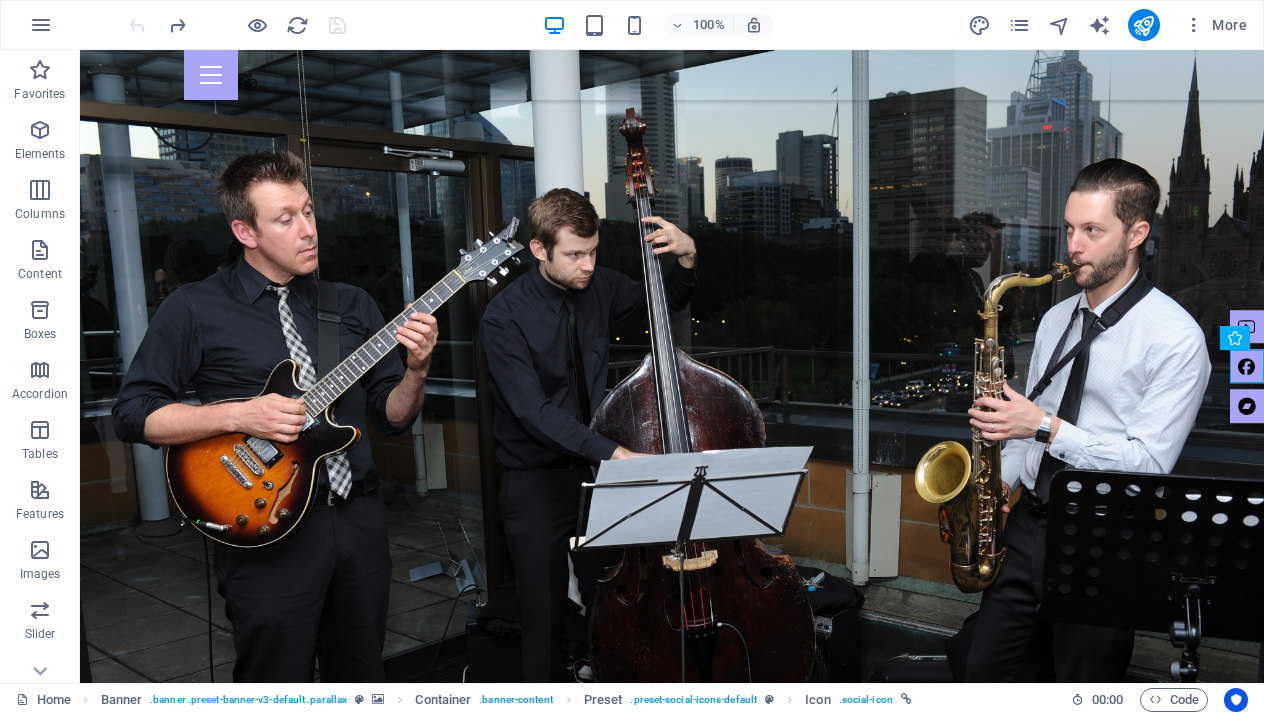 click at bounding box center (237, 25) 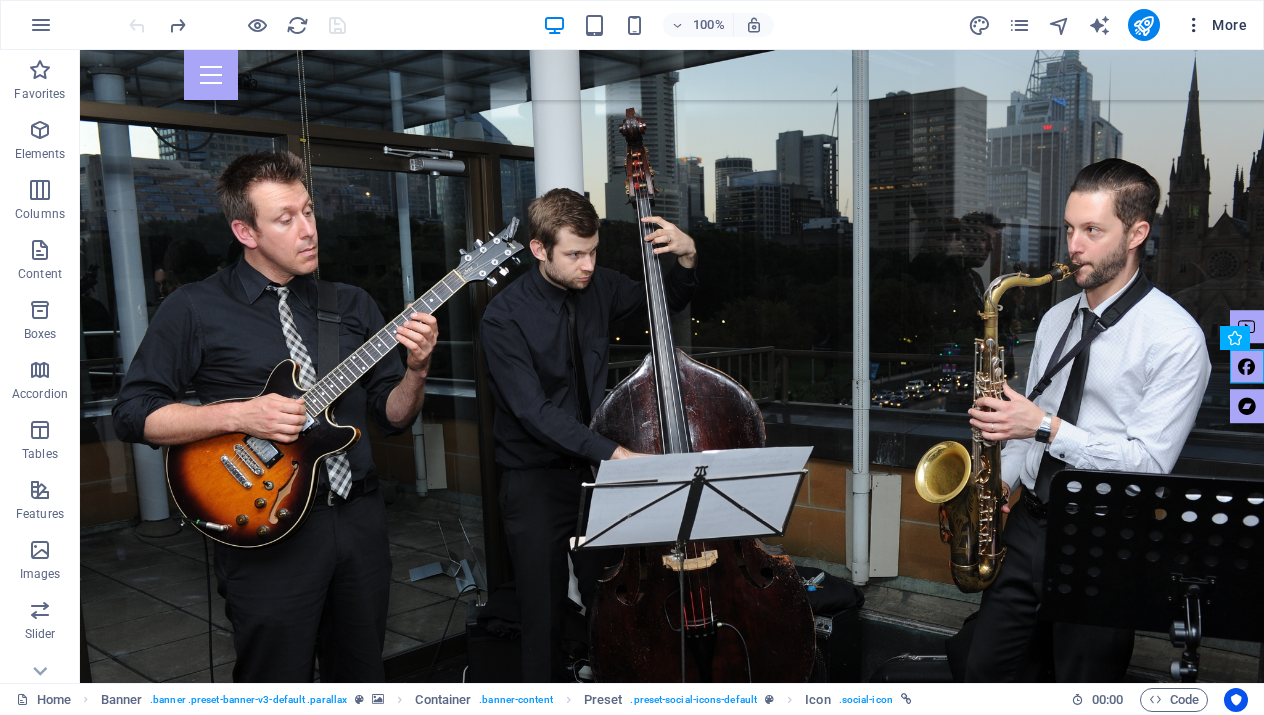 click on "More" at bounding box center (1215, 25) 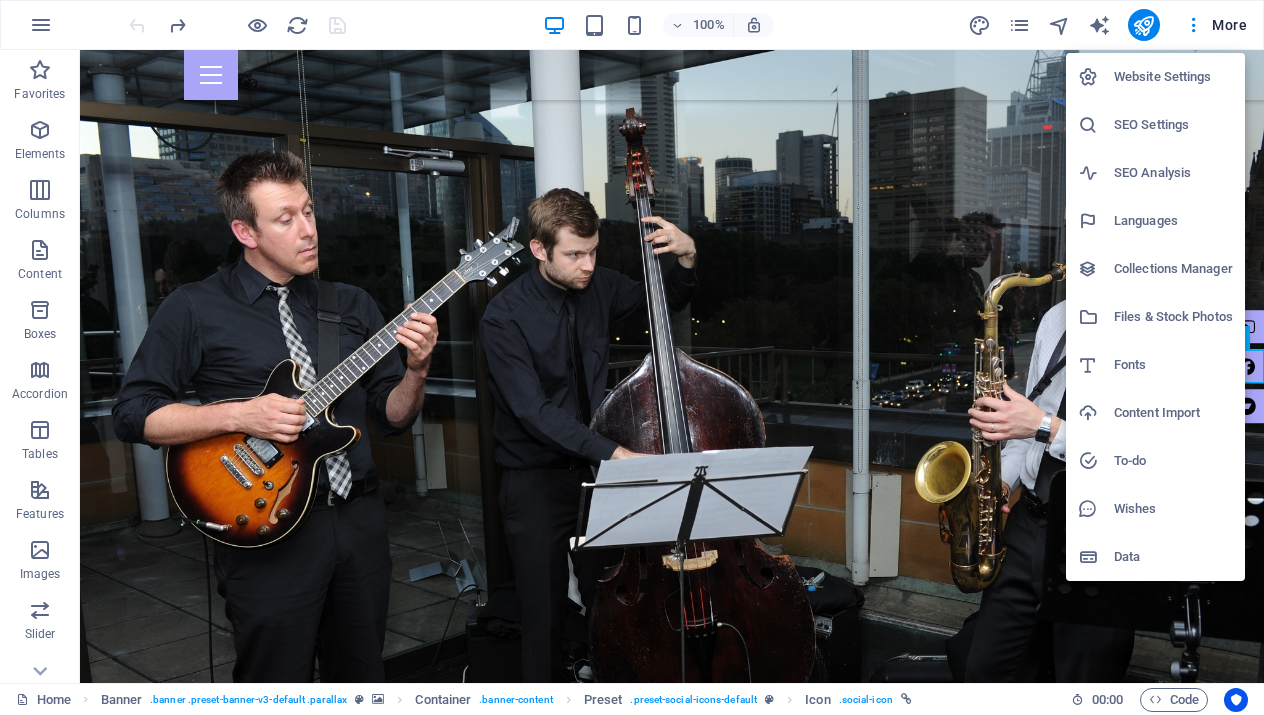 click at bounding box center [632, 357] 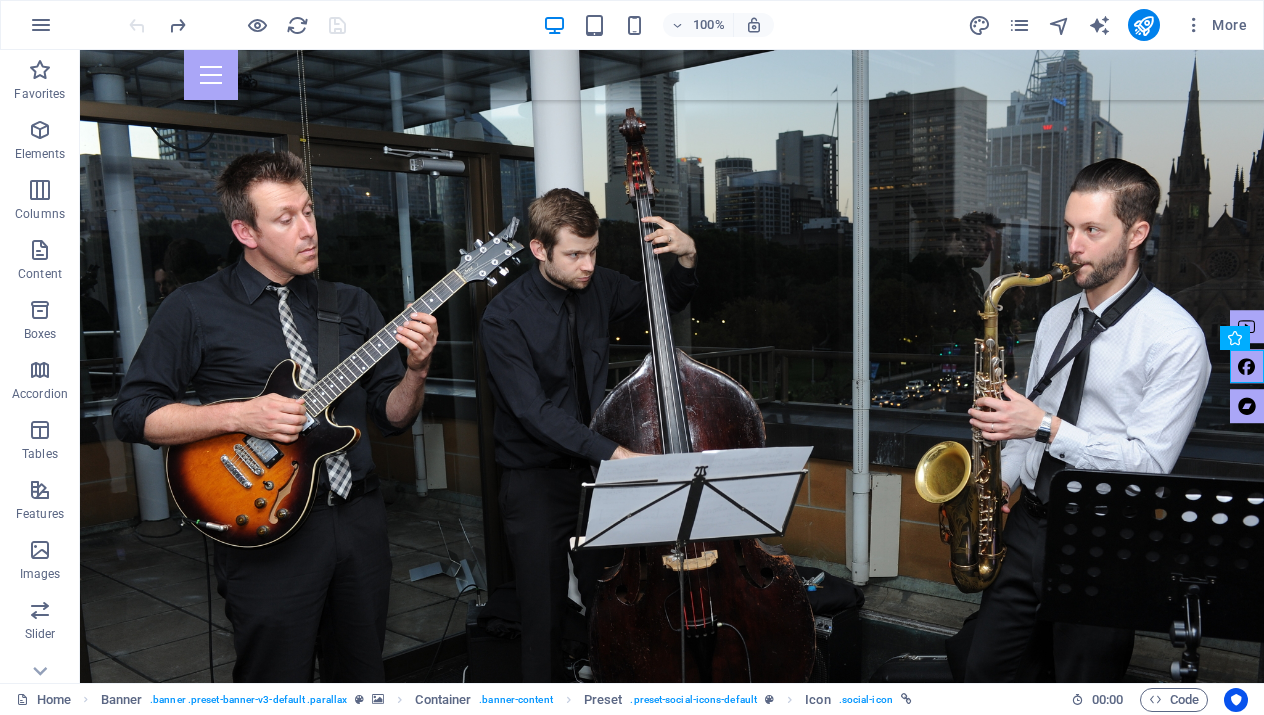 click at bounding box center [41, 25] 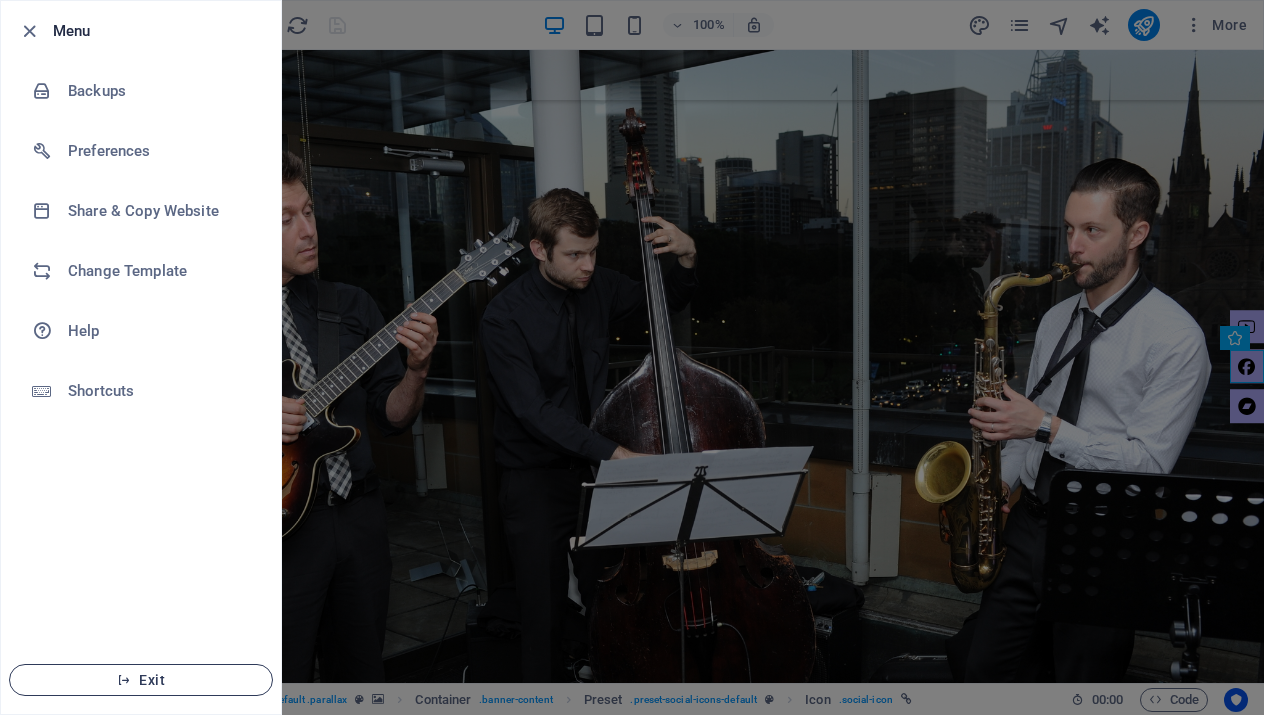 click on "Exit" at bounding box center (141, 680) 